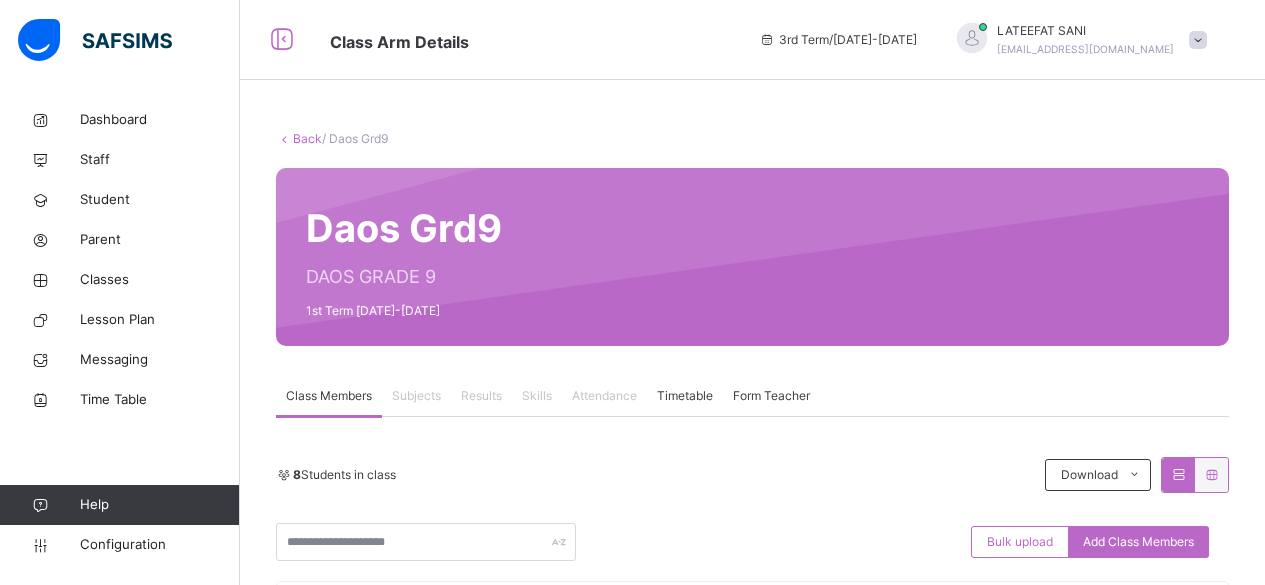click on "Configuration" at bounding box center [159, 545] 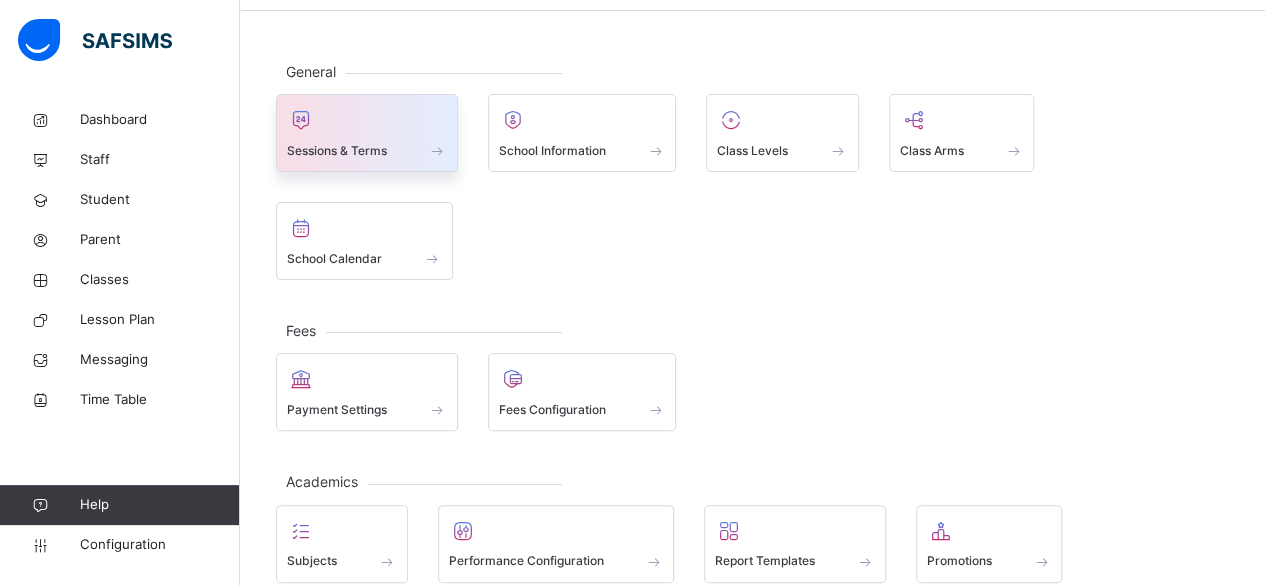 scroll, scrollTop: 12, scrollLeft: 0, axis: vertical 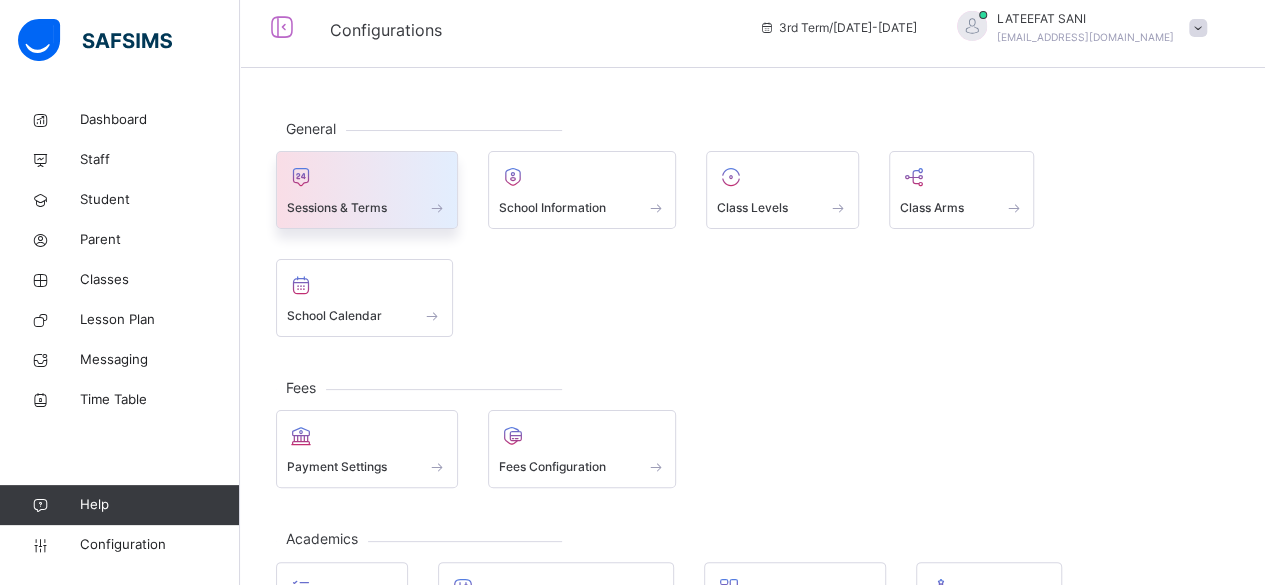 click at bounding box center (367, 177) 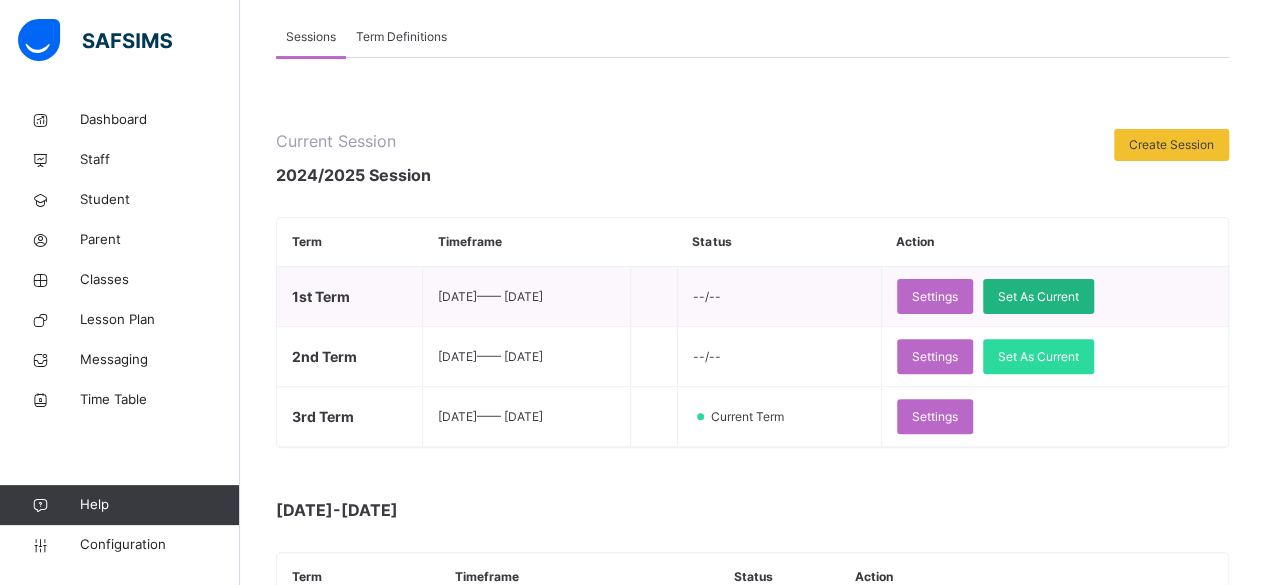 scroll, scrollTop: 153, scrollLeft: 0, axis: vertical 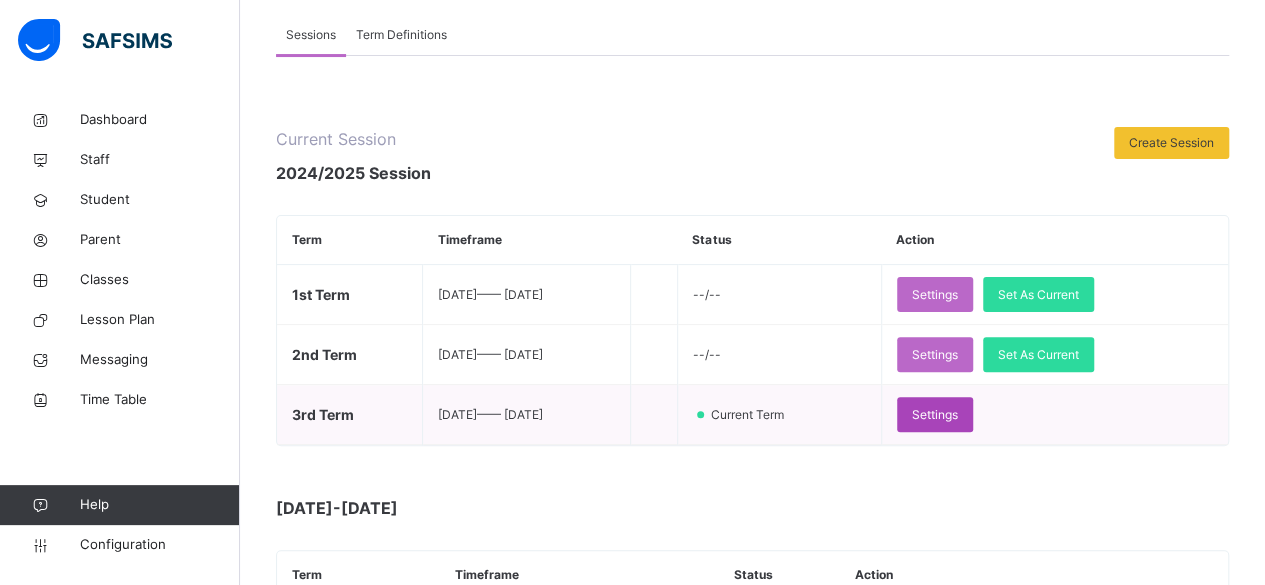 click on "Settings" at bounding box center [935, 415] 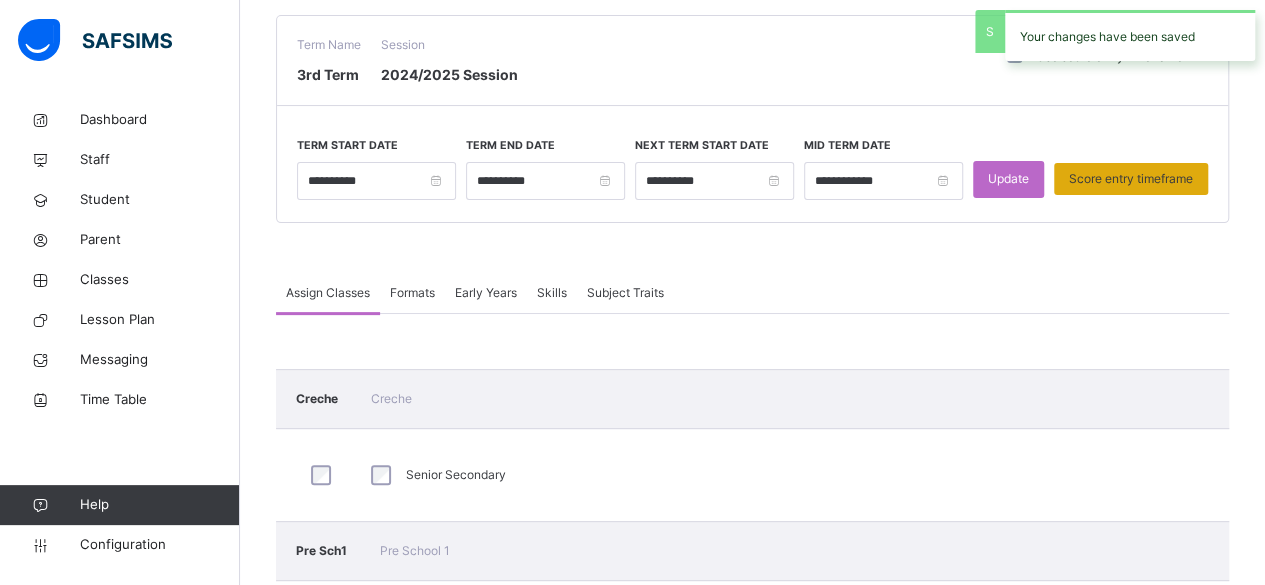 click on "Score entry timeframe" at bounding box center [1131, 179] 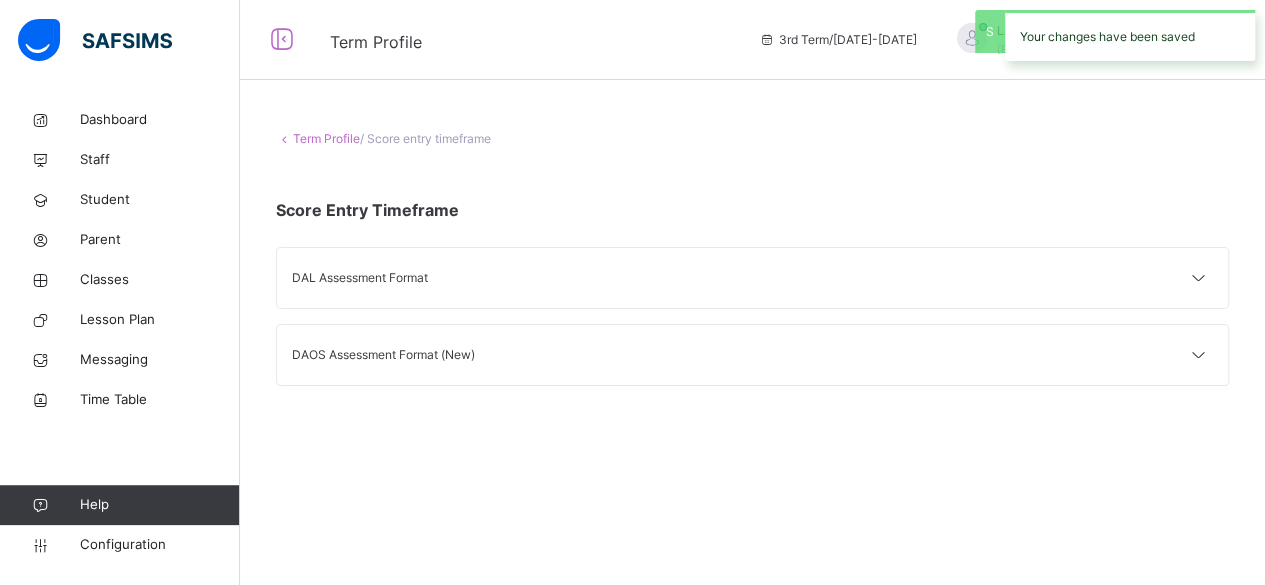 scroll, scrollTop: 0, scrollLeft: 0, axis: both 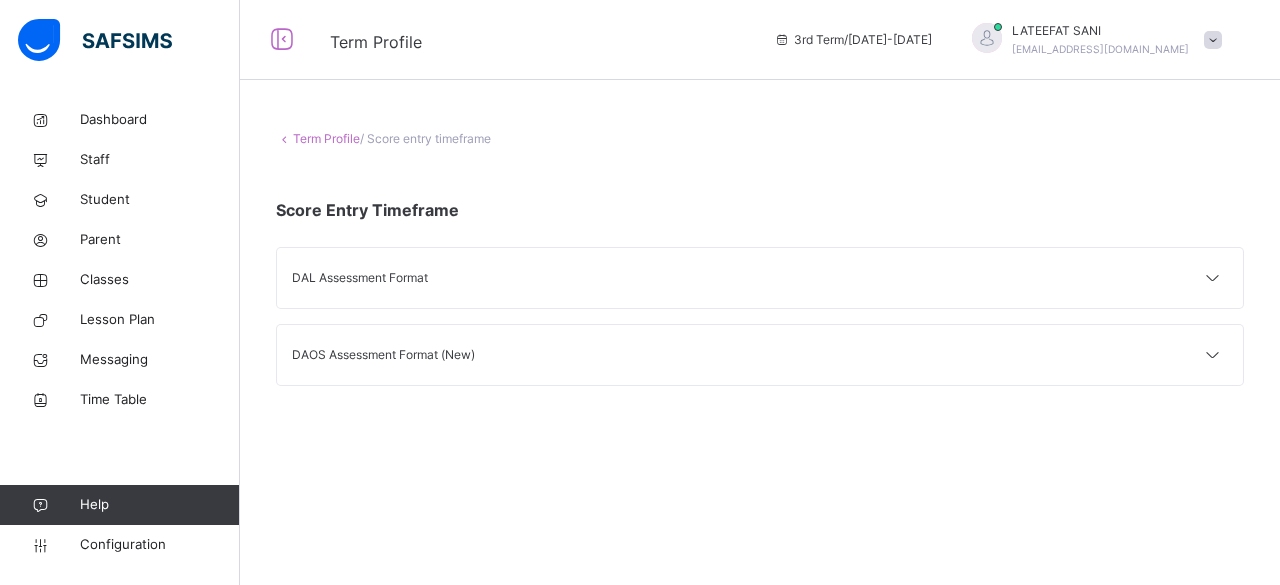 click on "DAL Assessment Format" at bounding box center (526, 278) 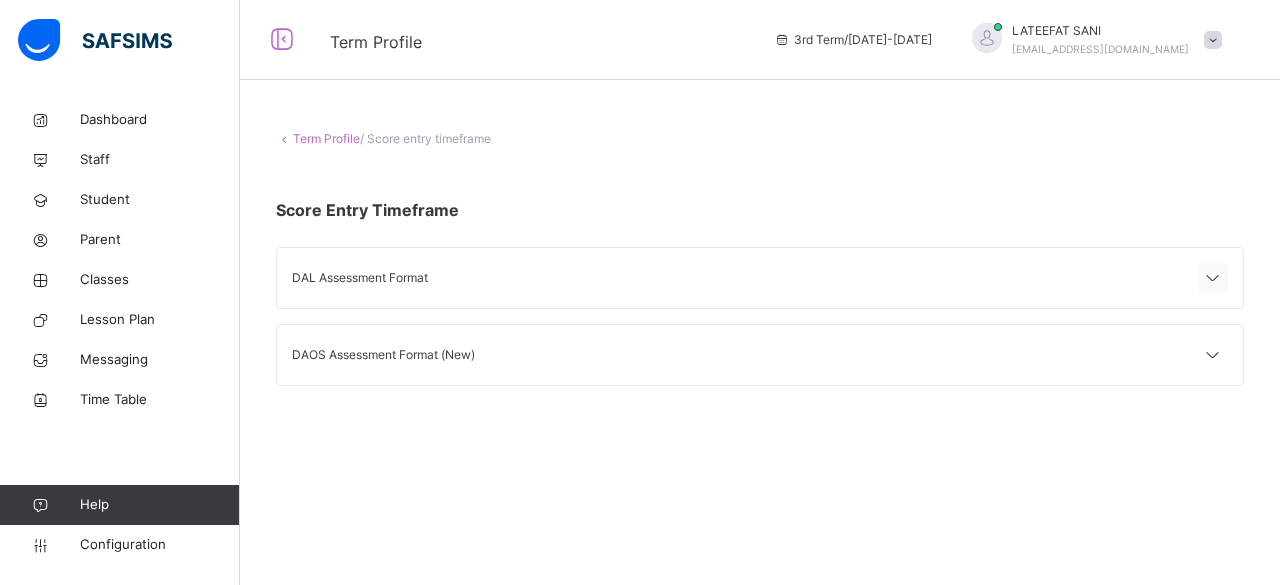 click at bounding box center (1213, 279) 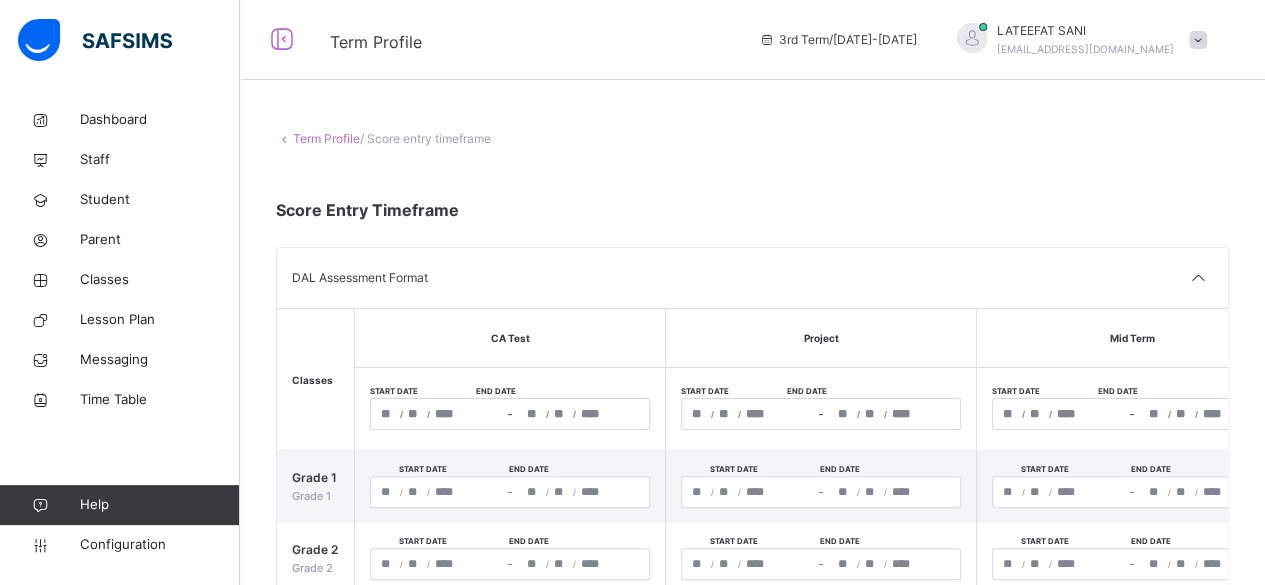 click on "/" 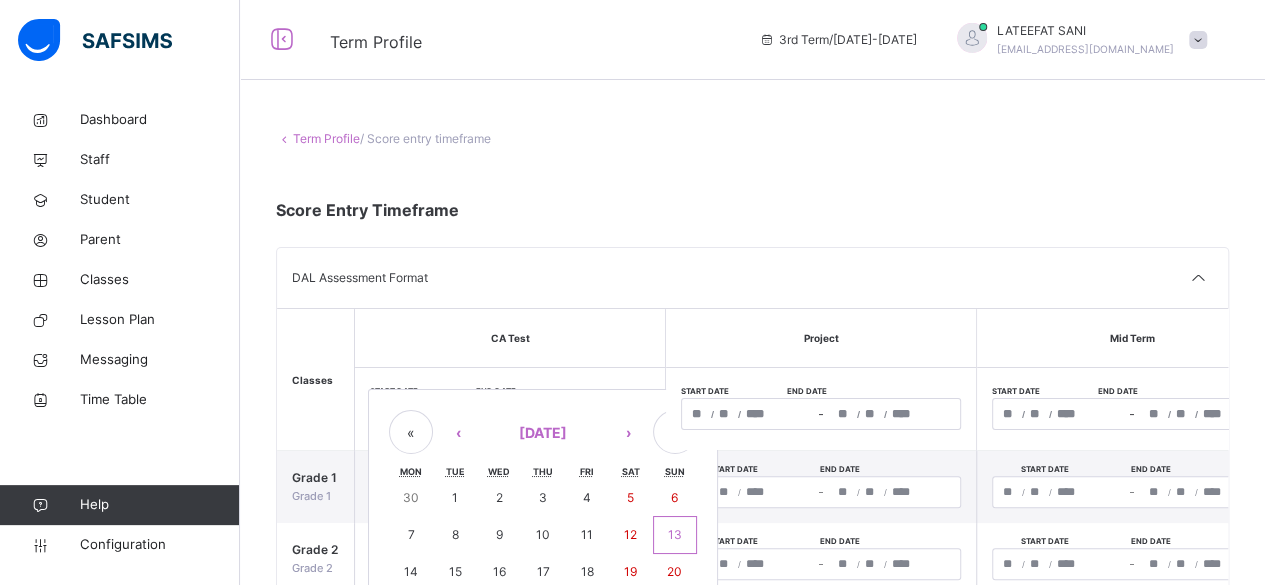 click on "/ / – / / « ‹ [DATE] › » Mon Tue Wed Thu Fri Sat Sun 30 1 2 3 4 5 6 7 8 9 10 11 12 13 14 15 16 17 18 19 20 21 22 23 24 25 26 27 28 29 30 31 1 2 3" at bounding box center [510, 414] 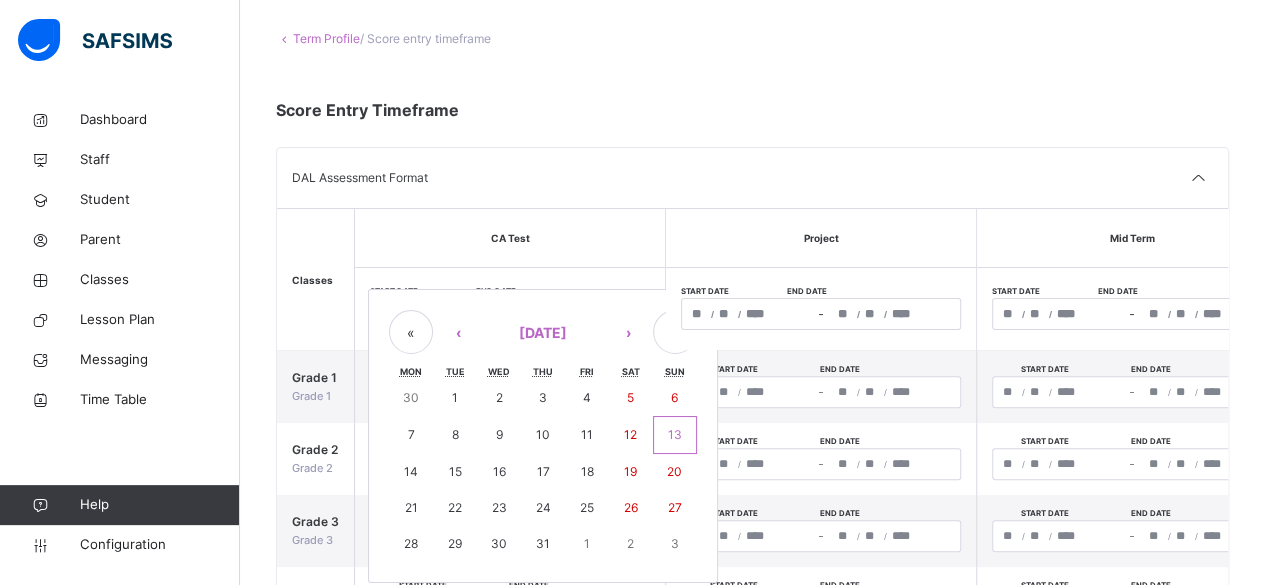 scroll, scrollTop: 108, scrollLeft: 0, axis: vertical 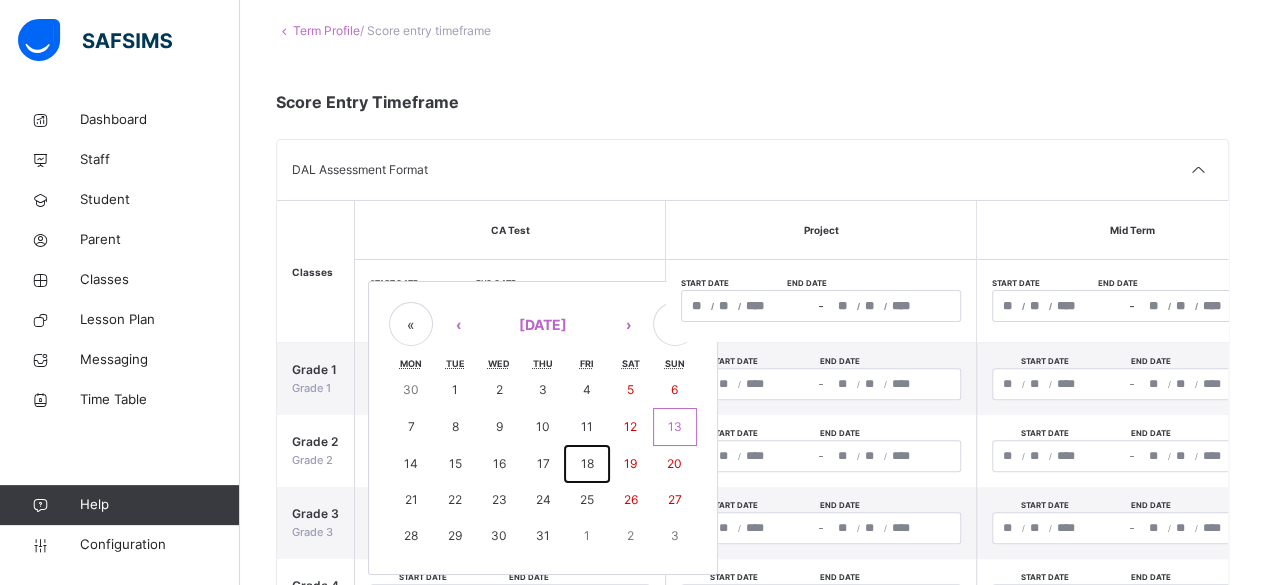 click on "18" at bounding box center (586, 463) 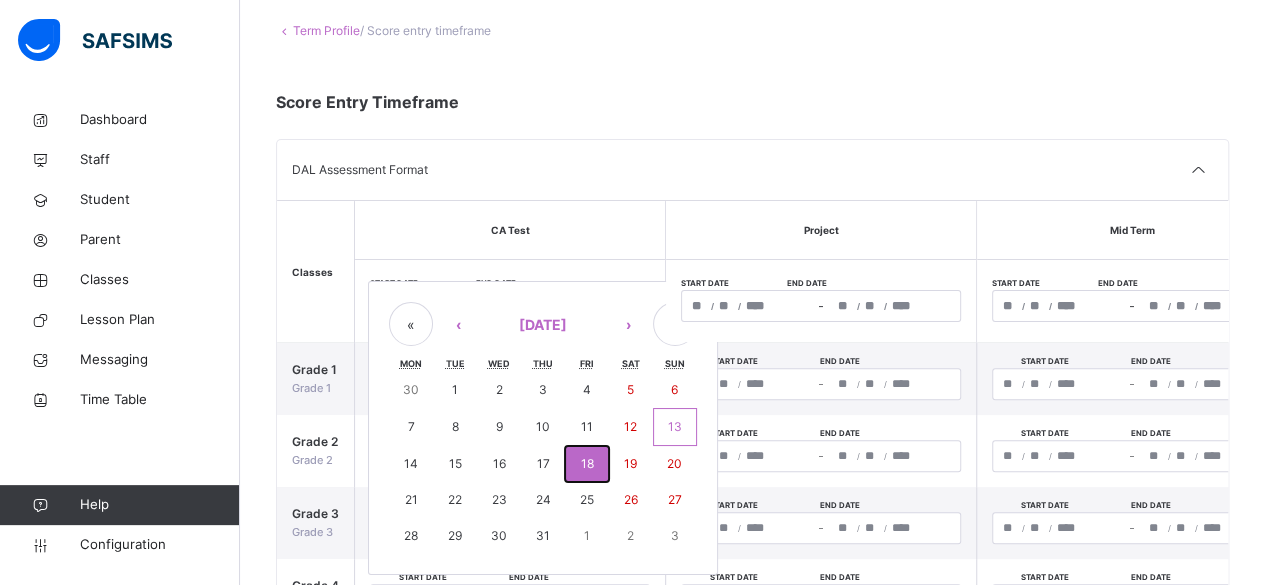 click on "18" at bounding box center [586, 463] 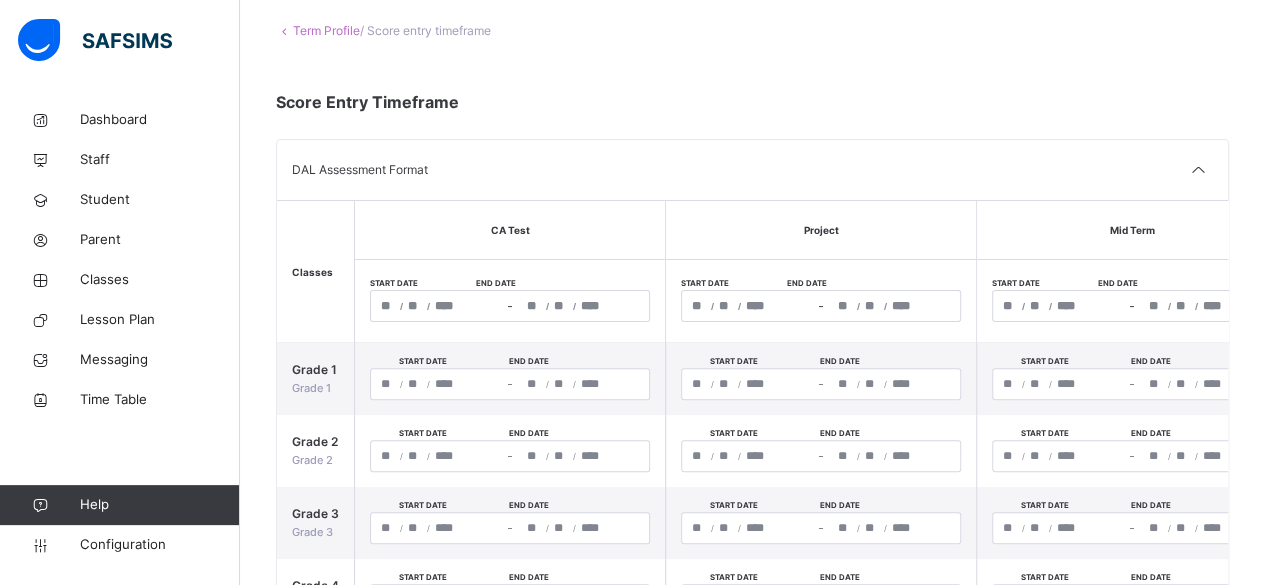 click on "**********" at bounding box center (437, 306) 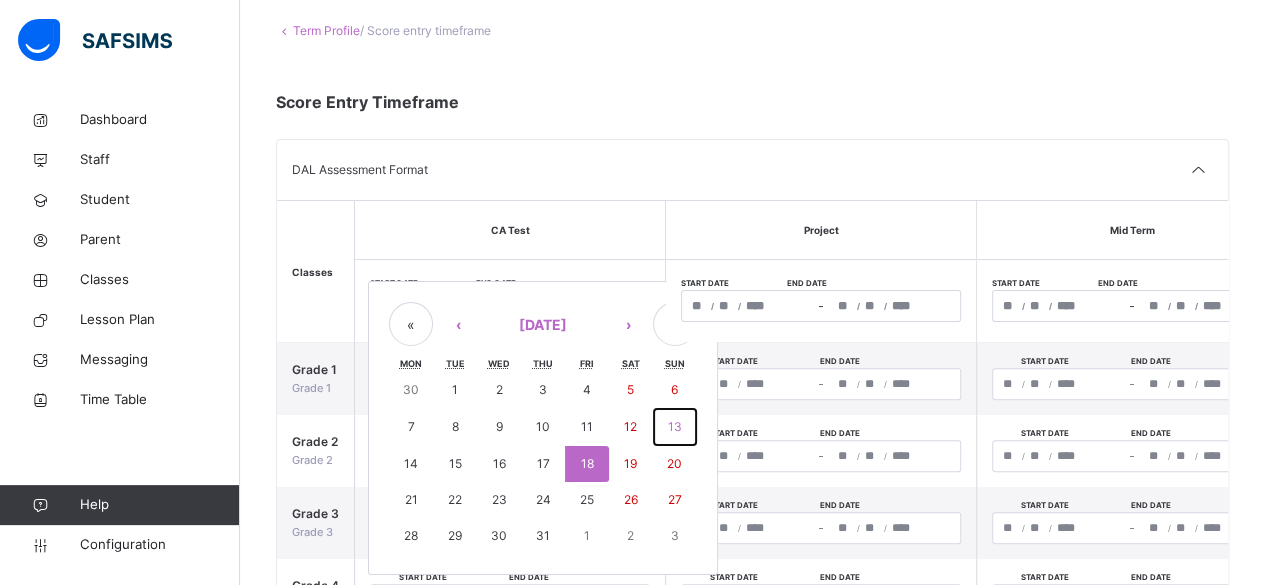 click on "13" at bounding box center [675, 427] 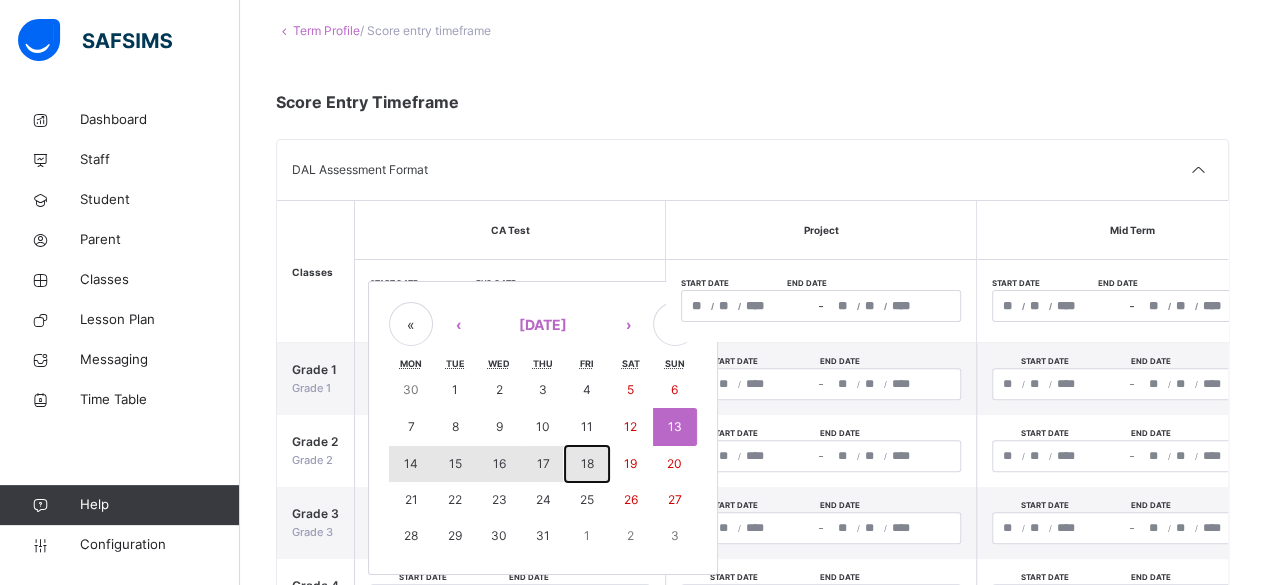 click on "18" at bounding box center (587, 464) 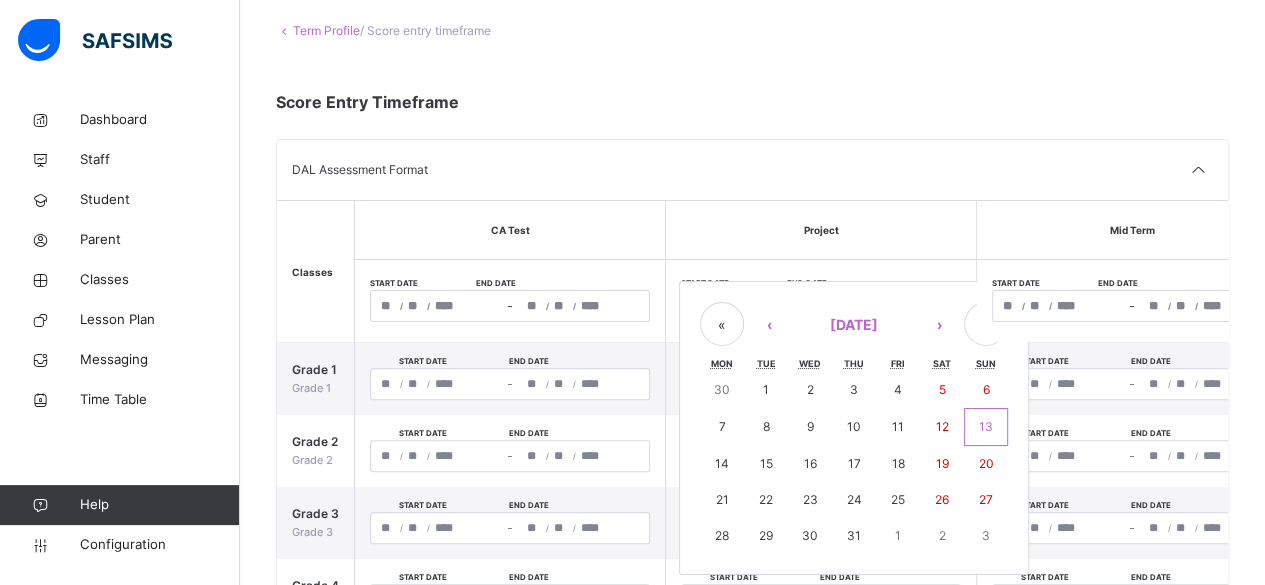 click on "/ / – / / « ‹ [DATE] › » Mon Tue Wed Thu Fri Sat Sun 30 1 2 3 4 5 6 7 8 9 10 11 12 13 14 15 16 17 18 19 20 21 22 23 24 25 26 27 28 29 30 31 1 2 3" at bounding box center [821, 306] 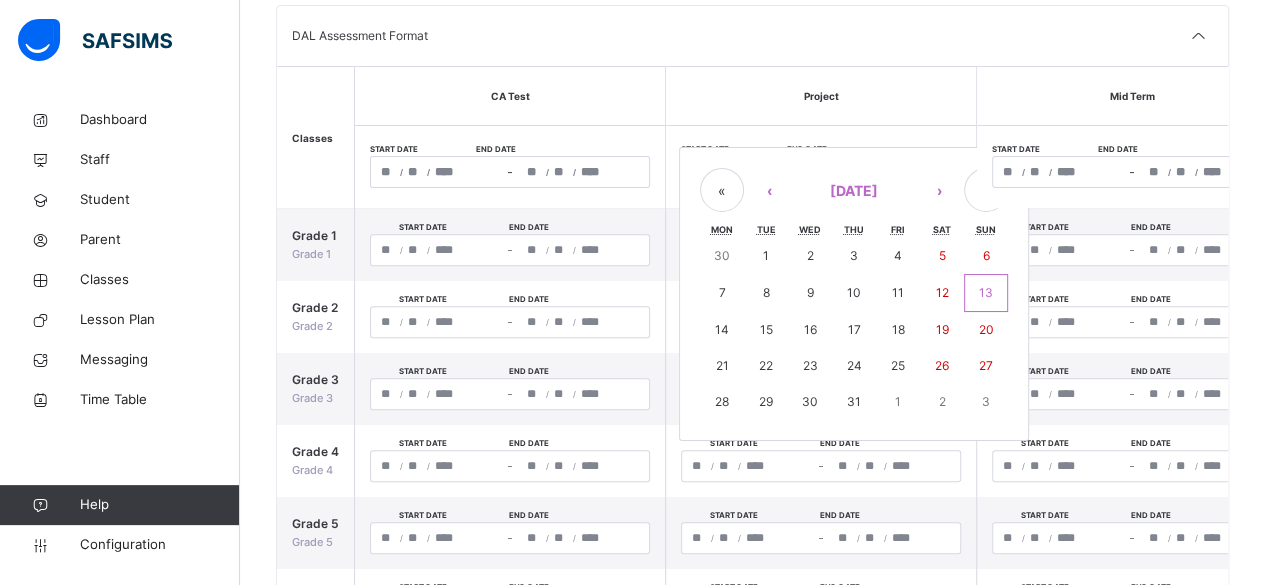 scroll, scrollTop: 243, scrollLeft: 0, axis: vertical 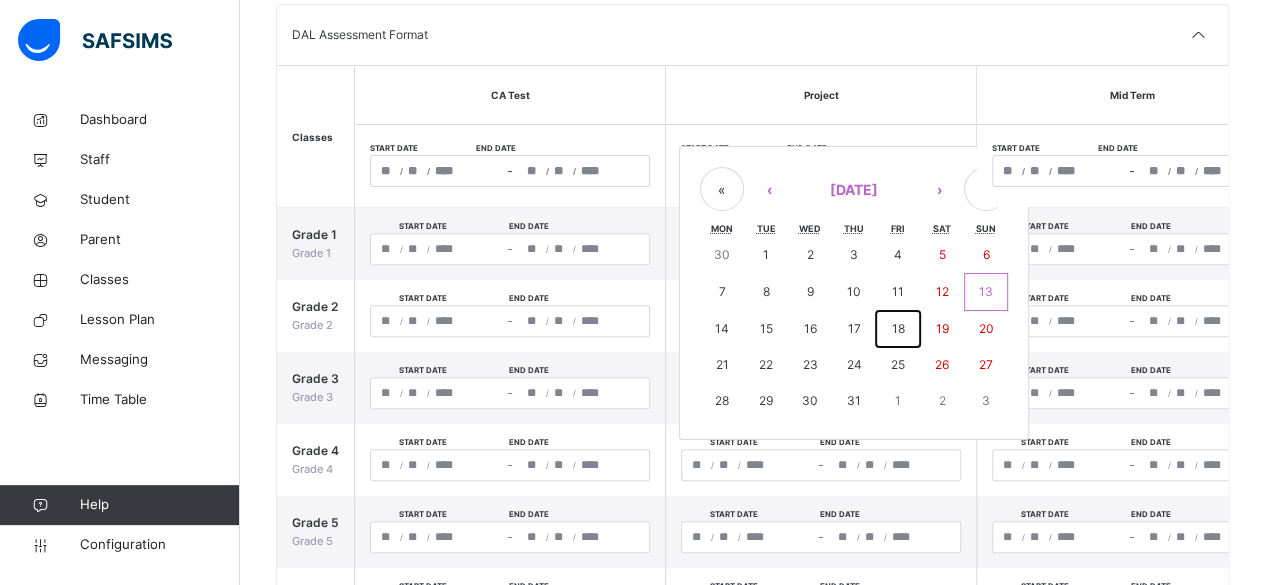 click on "18" at bounding box center [897, 328] 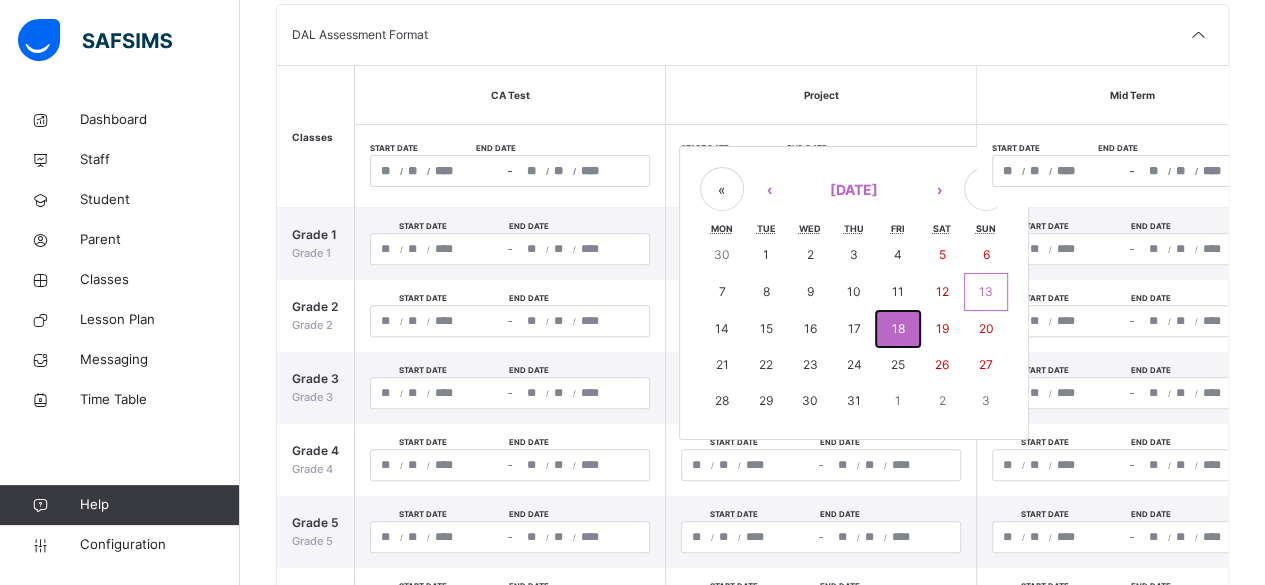click on "18" at bounding box center (897, 328) 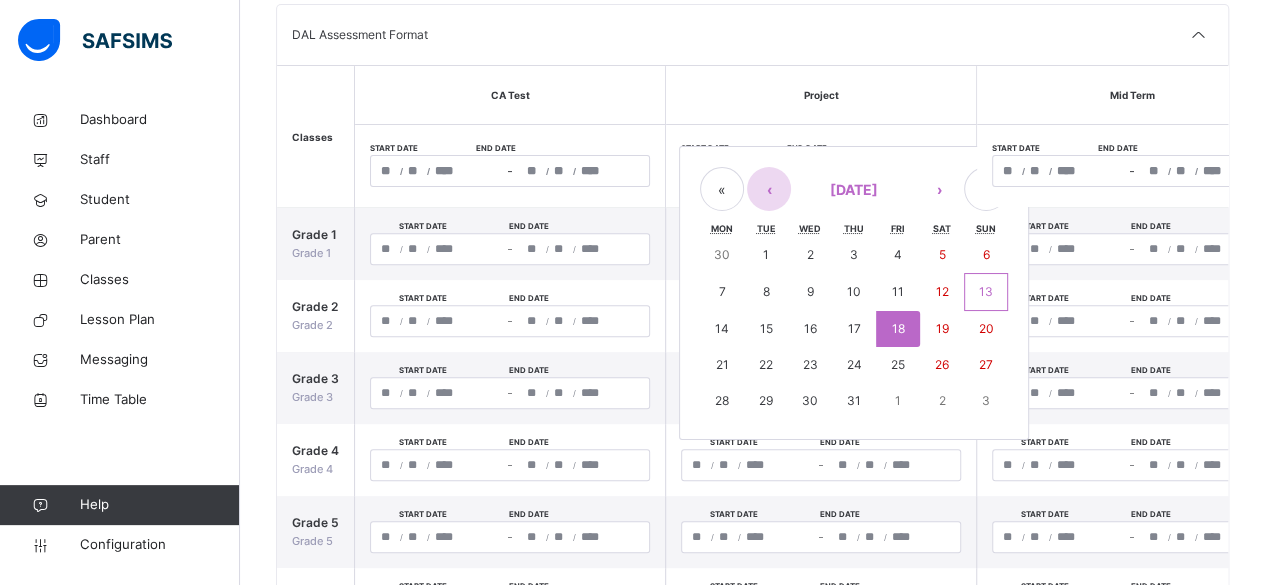 click on "**********" at bounding box center (821, 171) 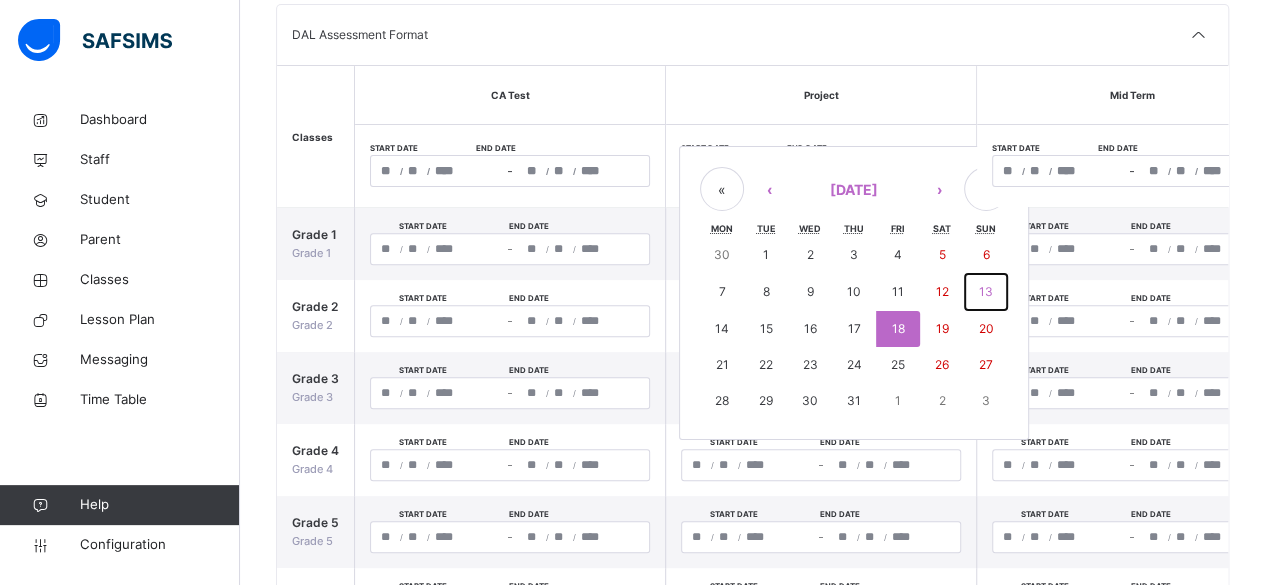 click on "13" at bounding box center (986, 291) 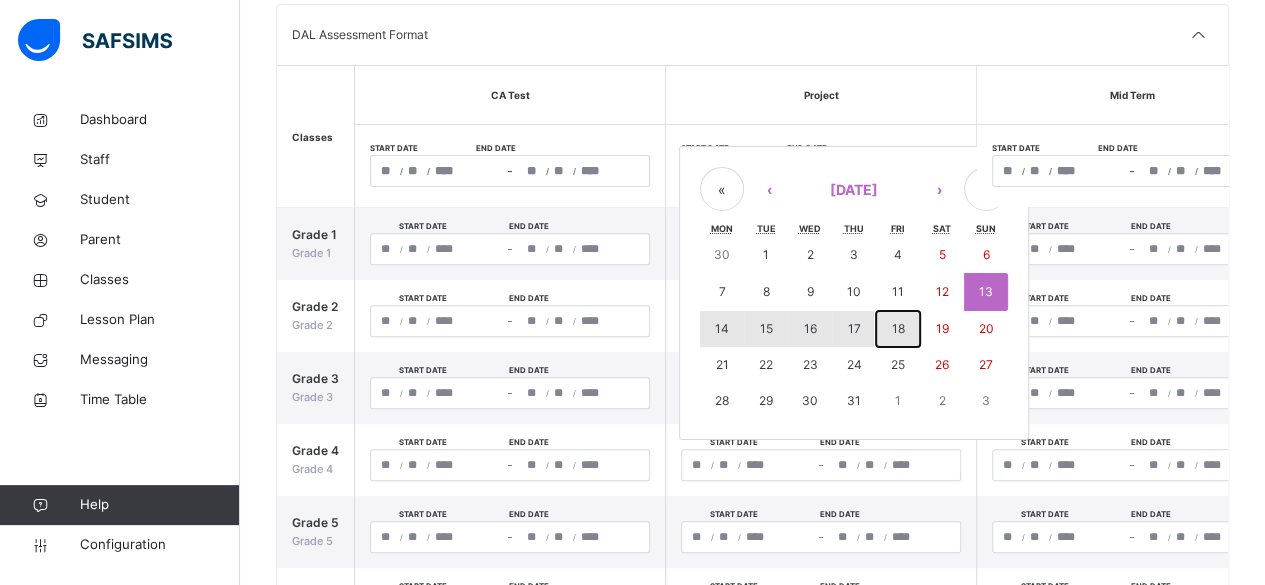 click on "18" at bounding box center (898, 329) 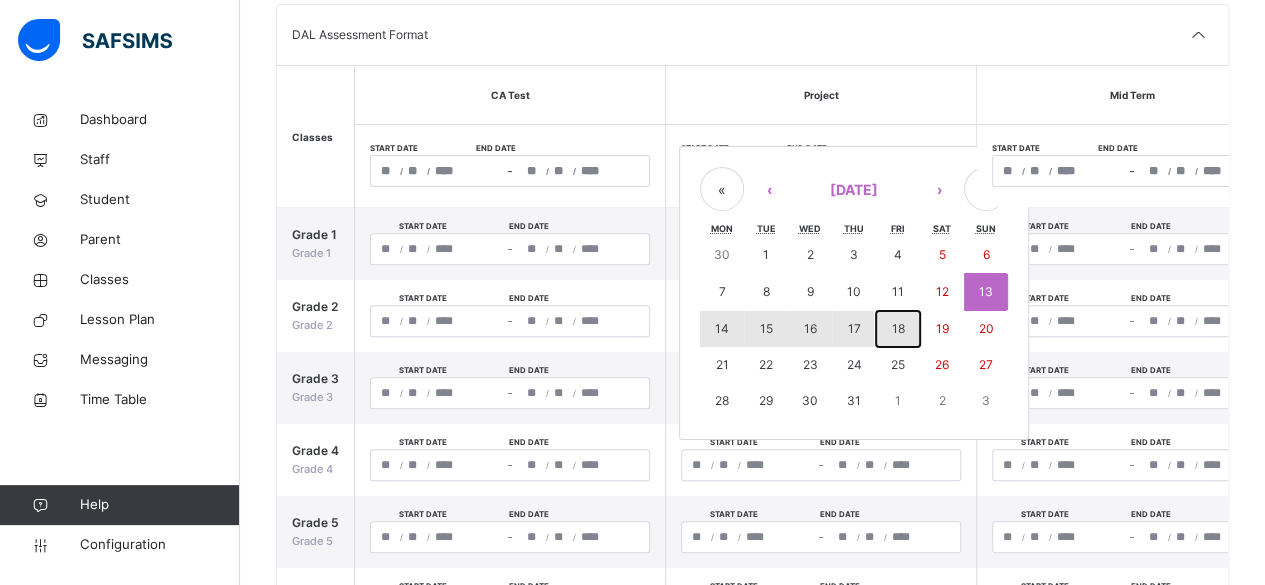 type on "**********" 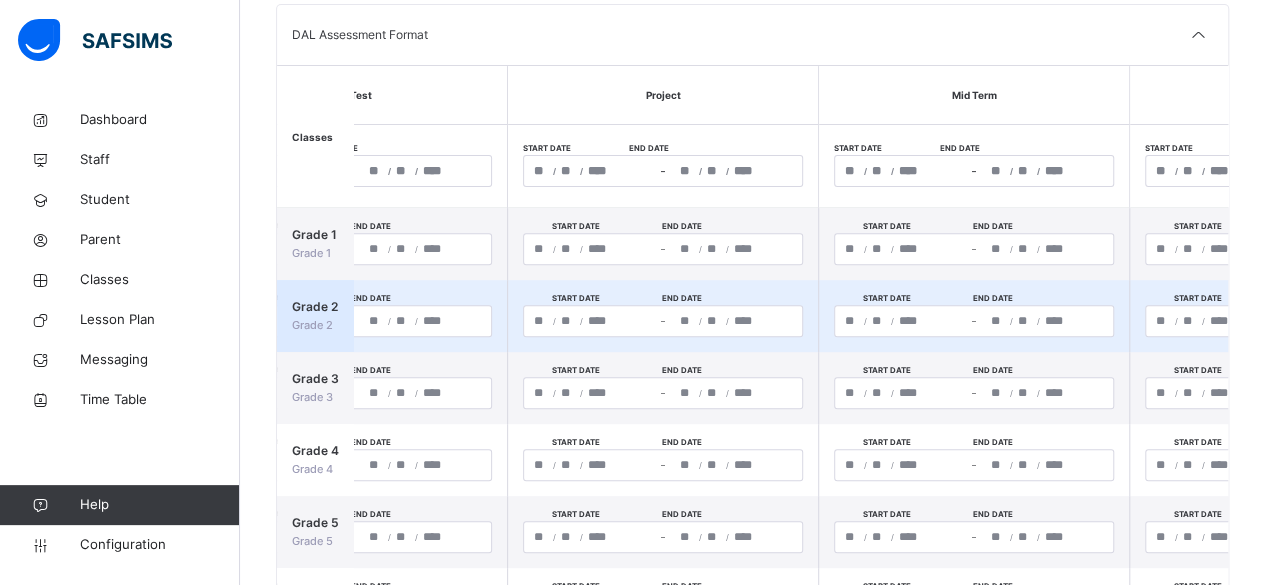 scroll, scrollTop: 0, scrollLeft: 159, axis: horizontal 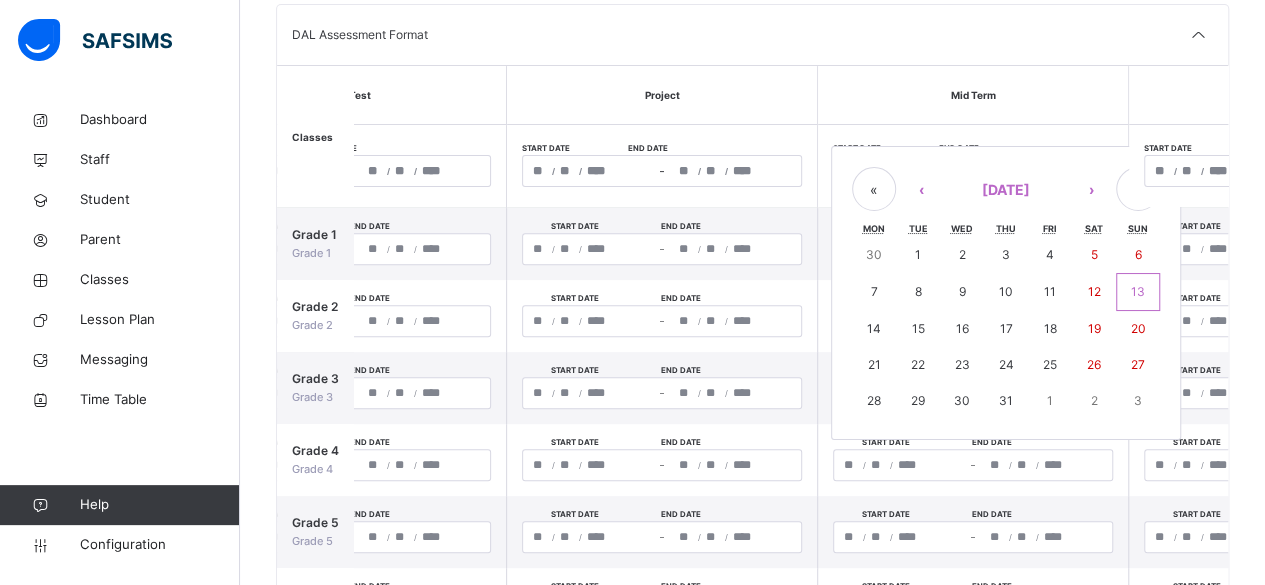 click on "/ / – / / « ‹ [DATE] › » Mon Tue Wed Thu Fri Sat Sun 30 1 2 3 4 5 6 7 8 9 10 11 12 13 14 15 16 17 18 19 20 21 22 23 24 25 26 27 28 29 30 31 1 2 3" at bounding box center [973, 171] 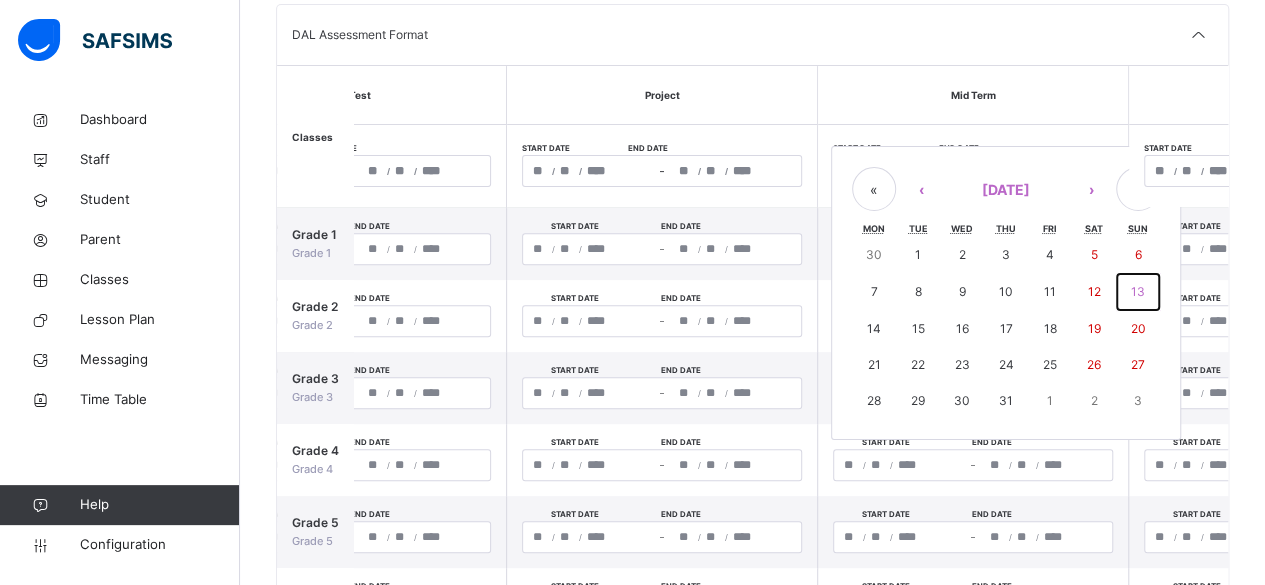 click on "13" at bounding box center (1138, 292) 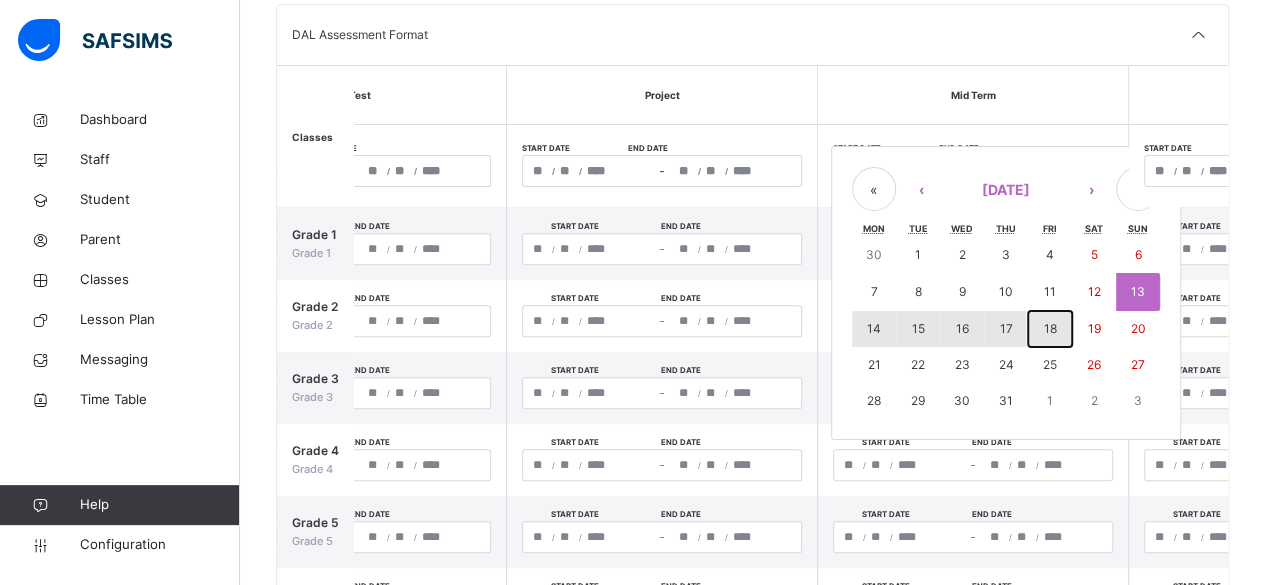 click on "18" at bounding box center (1050, 329) 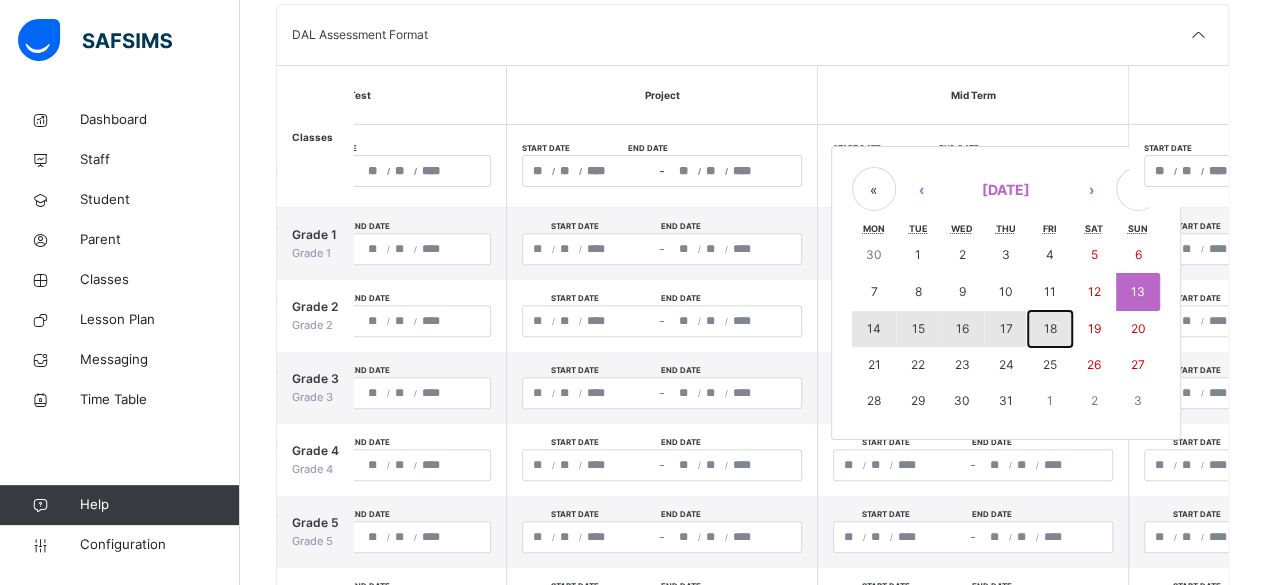 type on "**********" 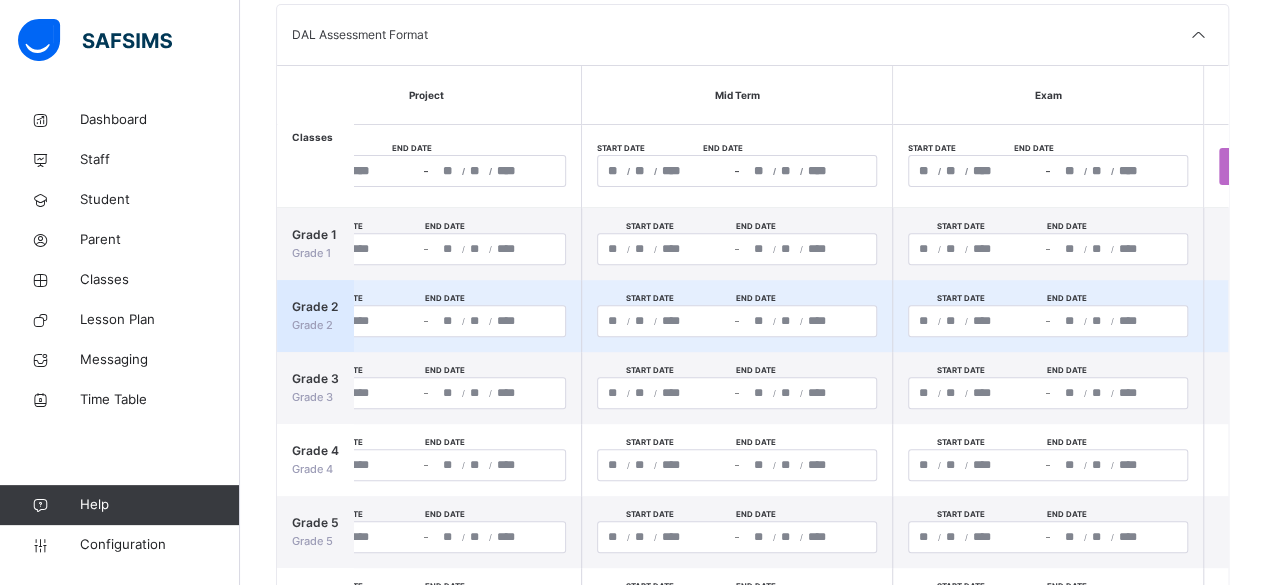 scroll, scrollTop: 0, scrollLeft: 402, axis: horizontal 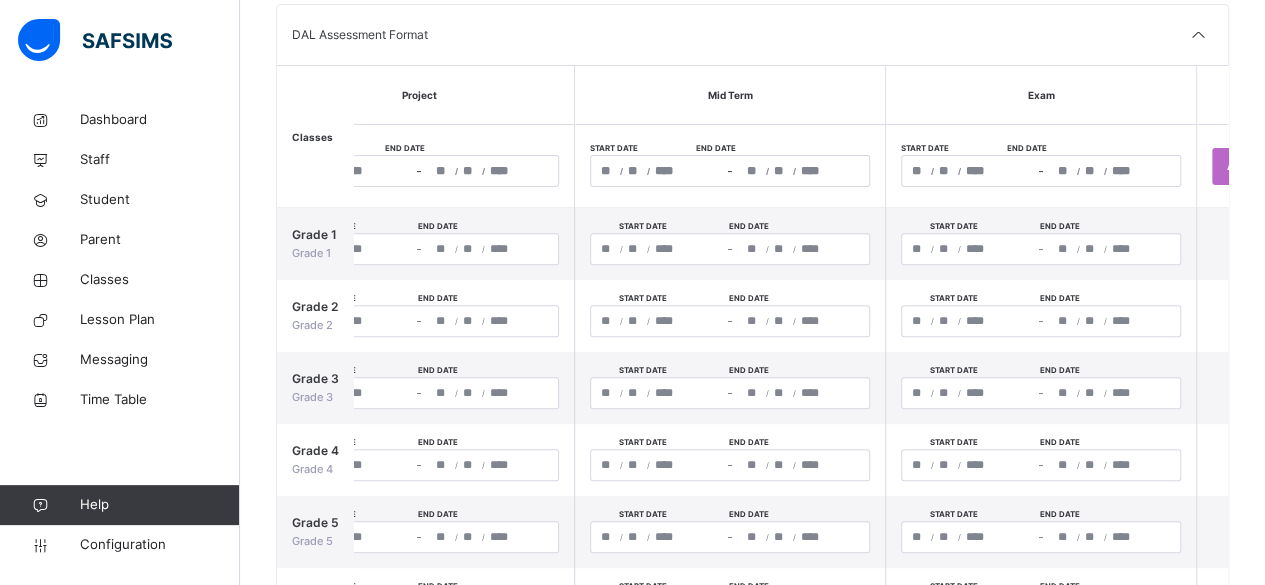 click on "/ /" at bounding box center [968, 171] 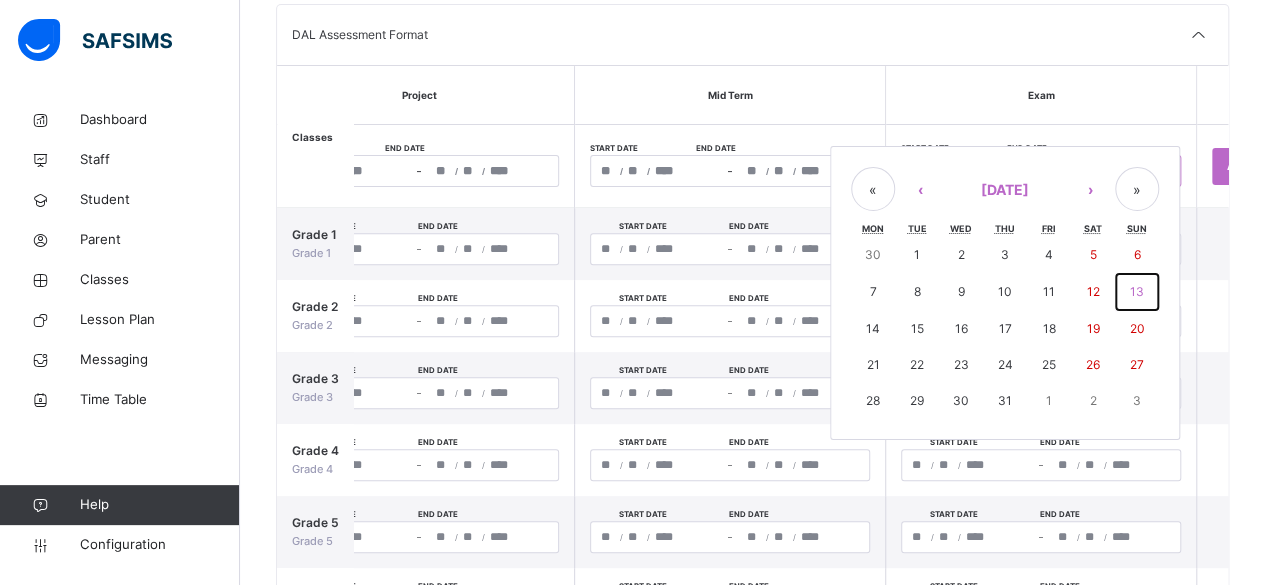 click on "13" at bounding box center [1137, 291] 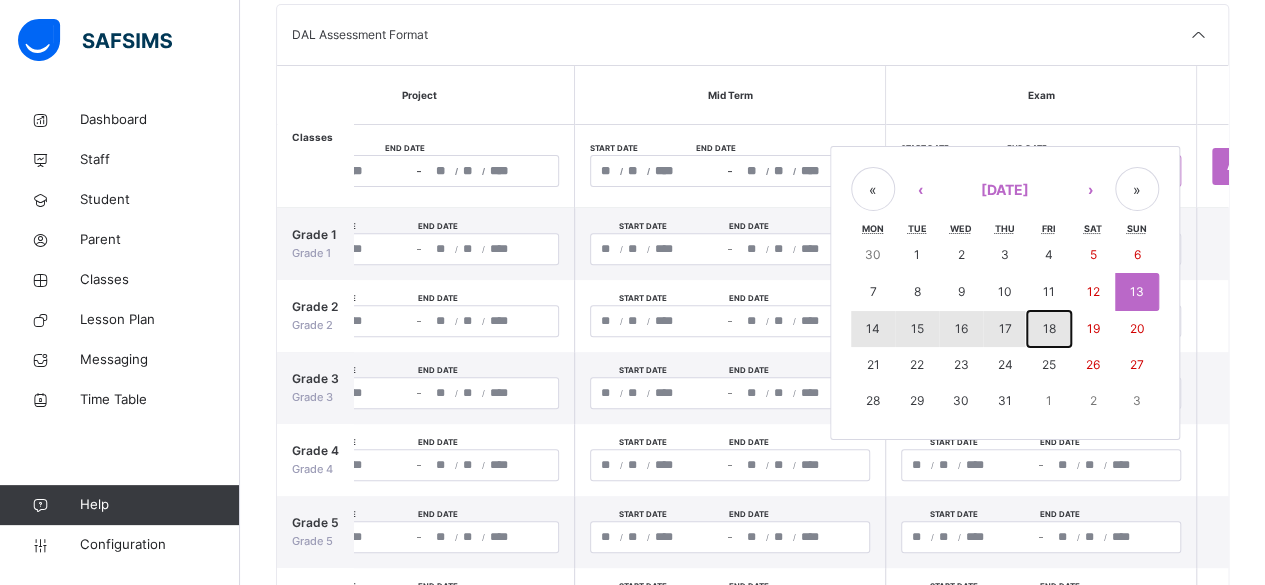 click on "18" at bounding box center [1049, 329] 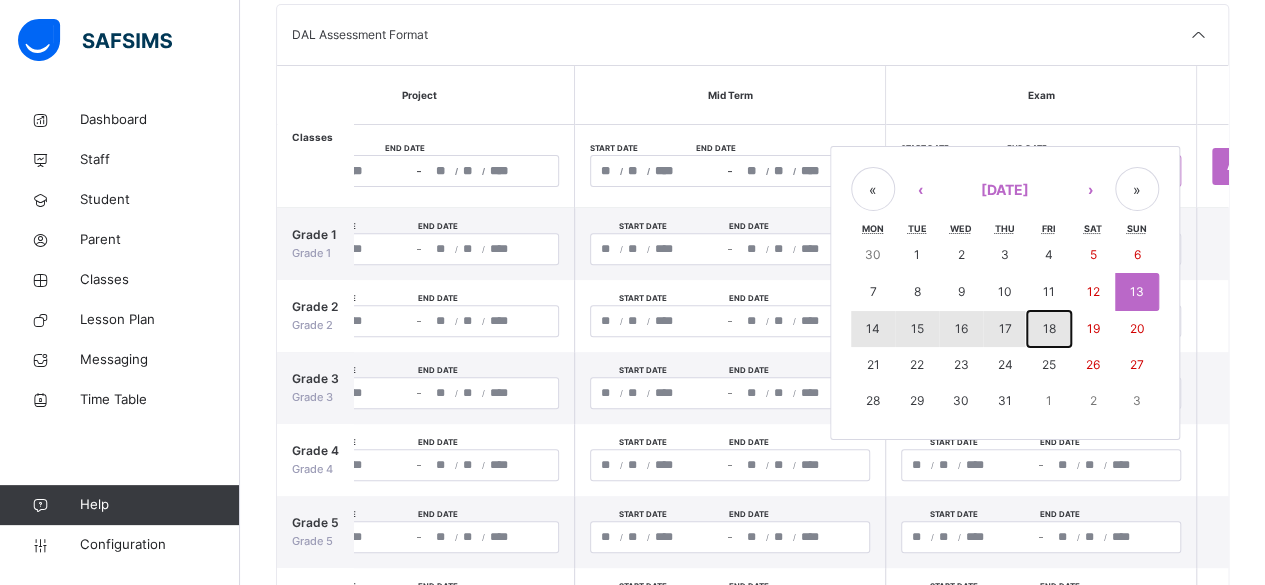 type on "**********" 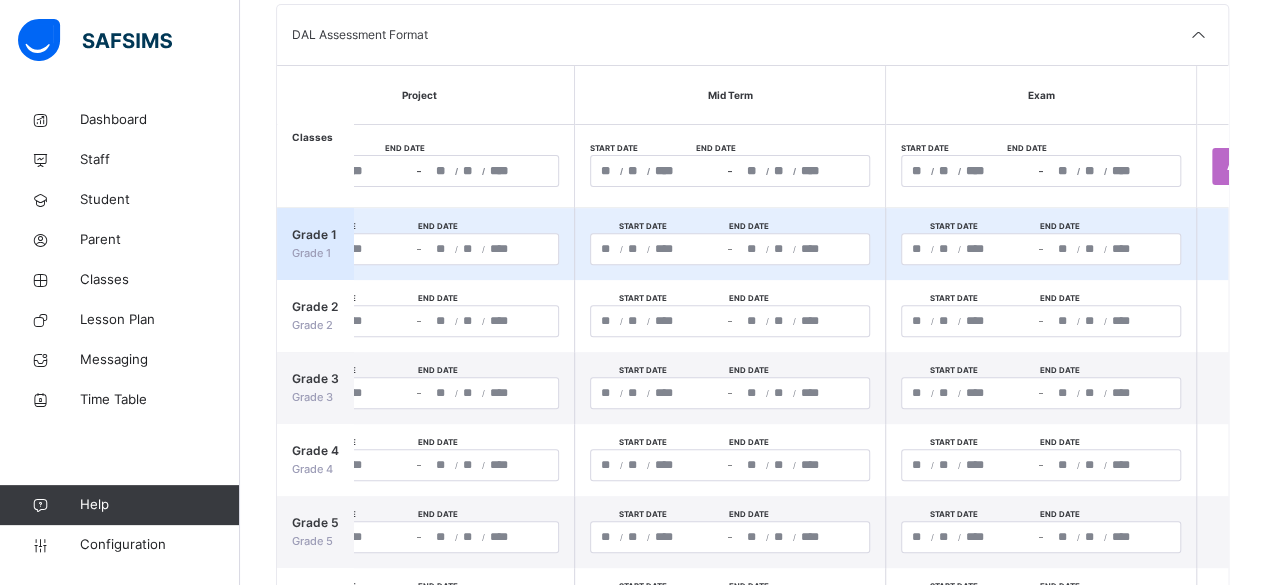 scroll, scrollTop: 0, scrollLeft: 472, axis: horizontal 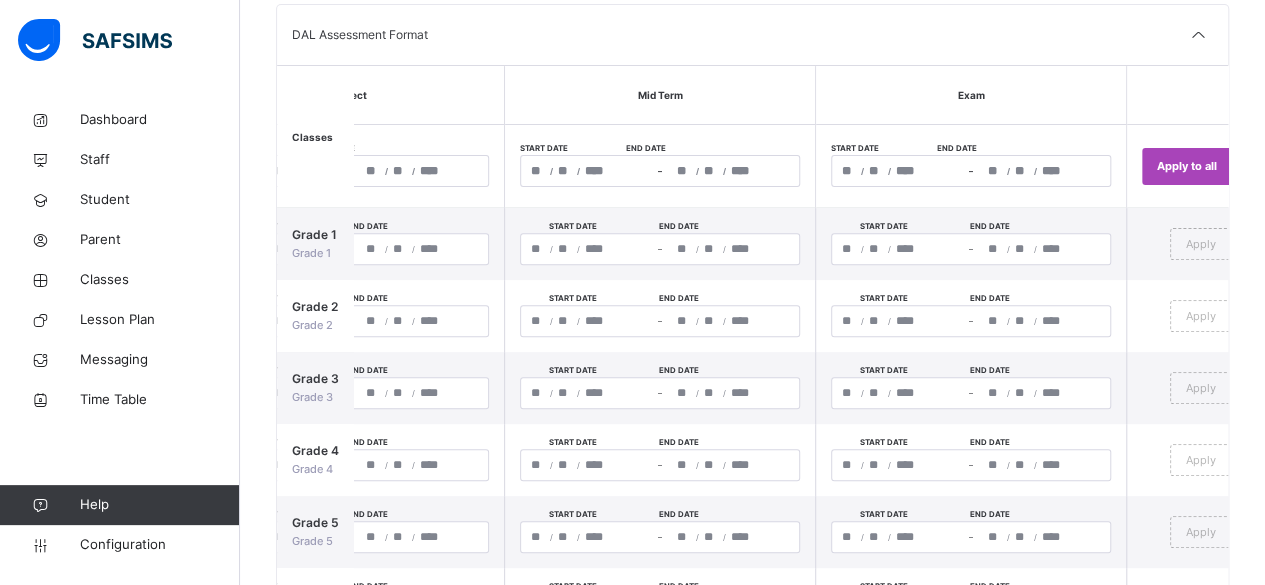 click on "Apply to all" at bounding box center [1187, 166] 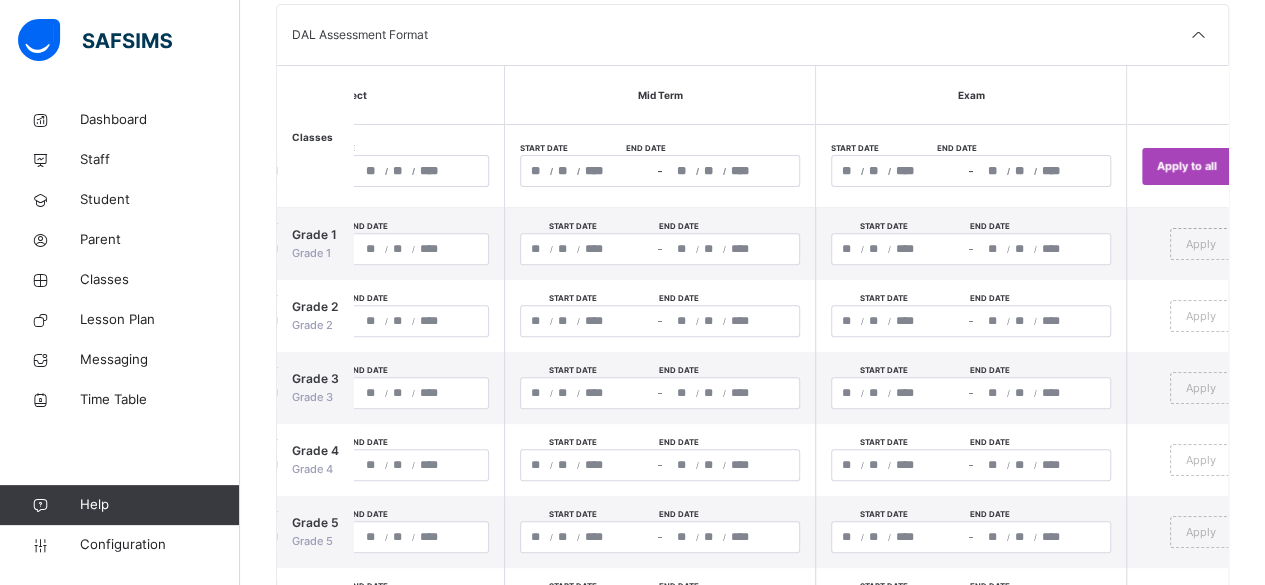 type on "**********" 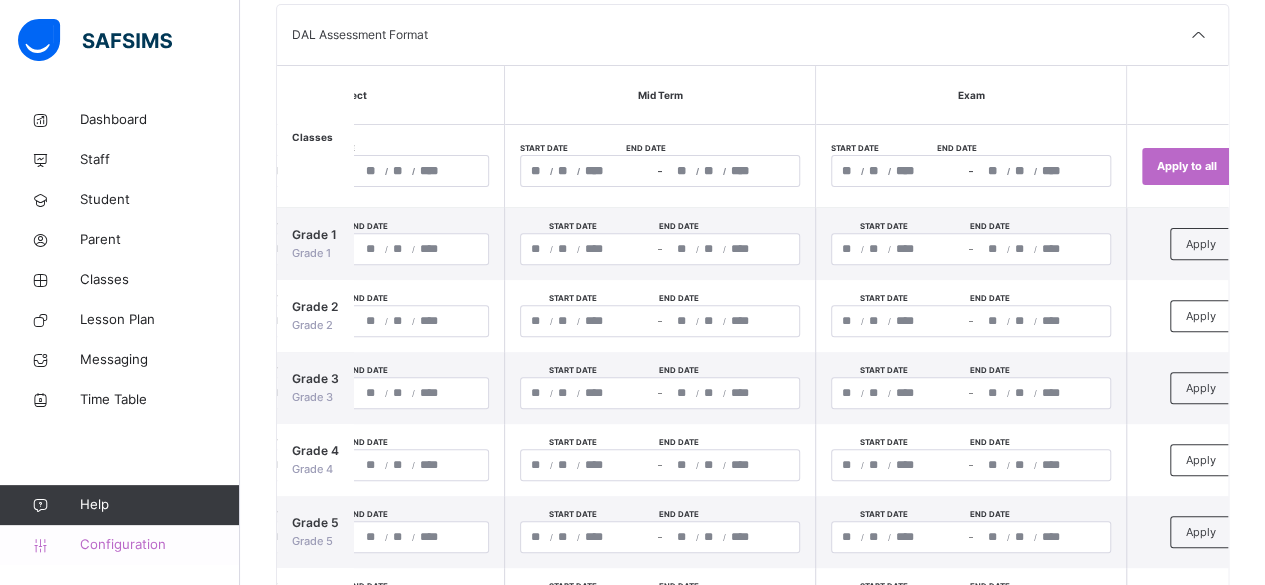 click on "Configuration" at bounding box center [159, 545] 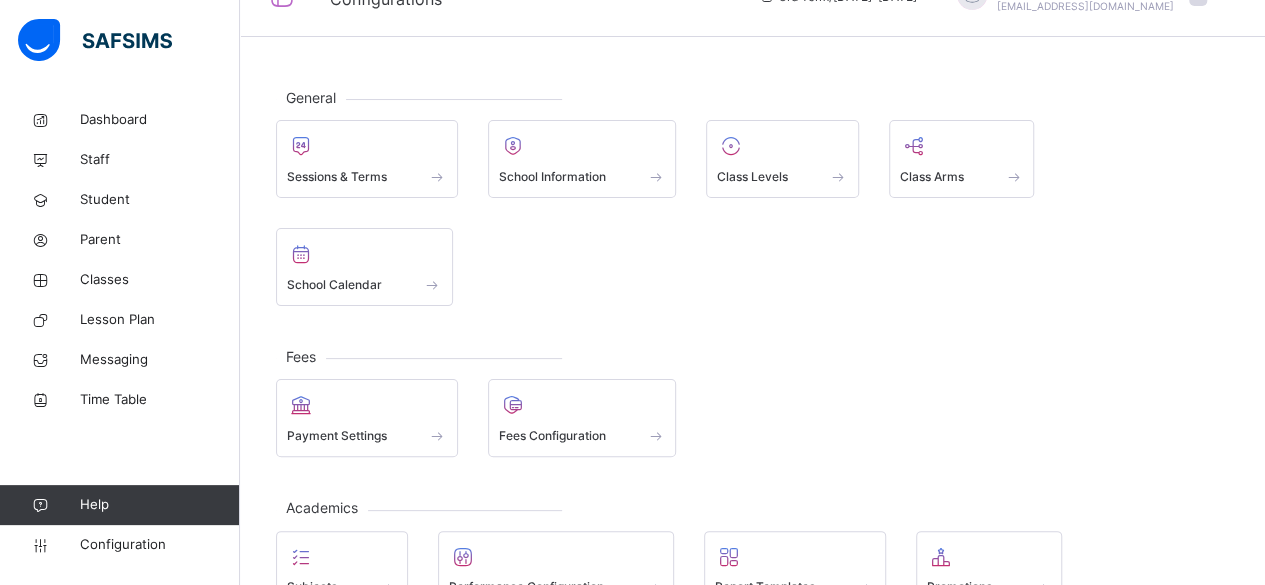 scroll, scrollTop: 31, scrollLeft: 0, axis: vertical 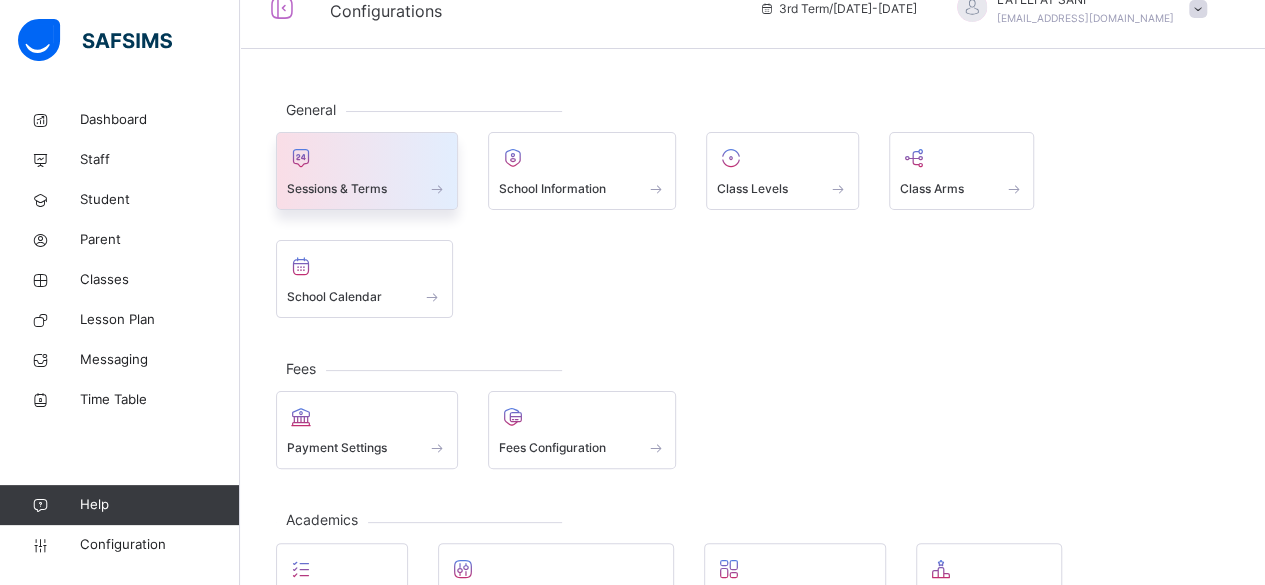 click at bounding box center [367, 158] 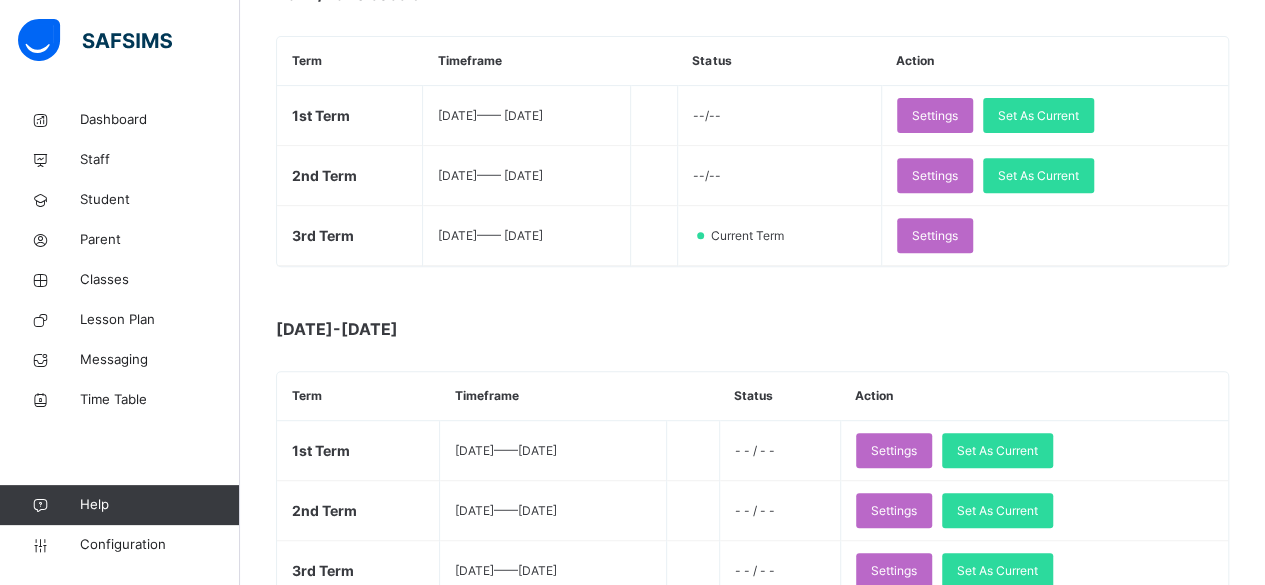 scroll, scrollTop: 337, scrollLeft: 0, axis: vertical 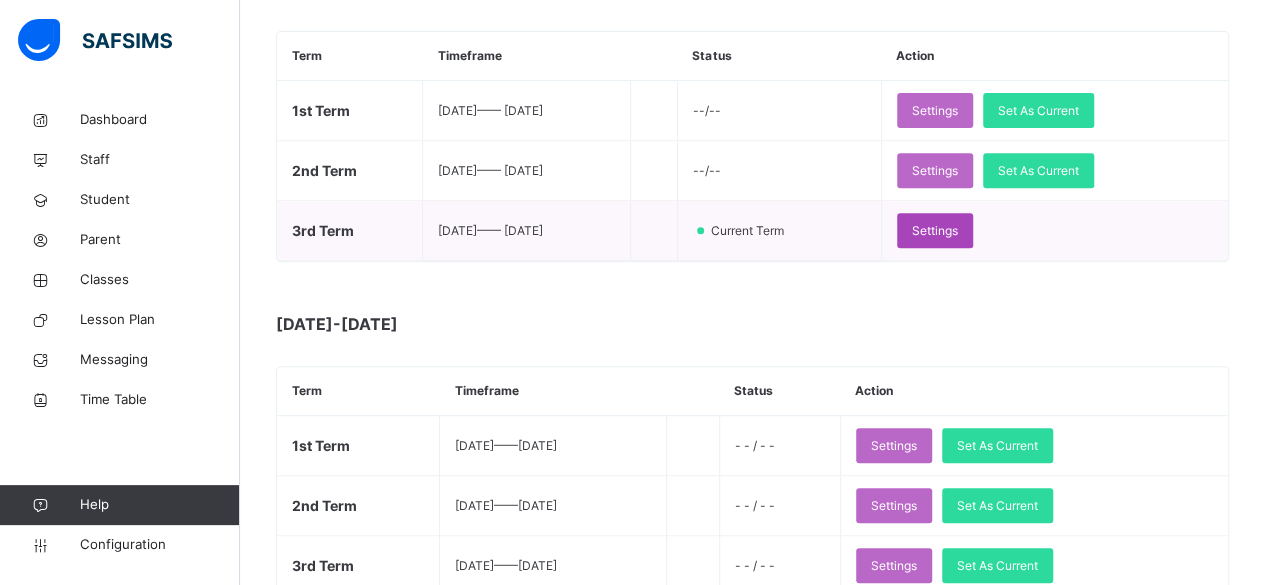 click on "Settings" at bounding box center (935, 231) 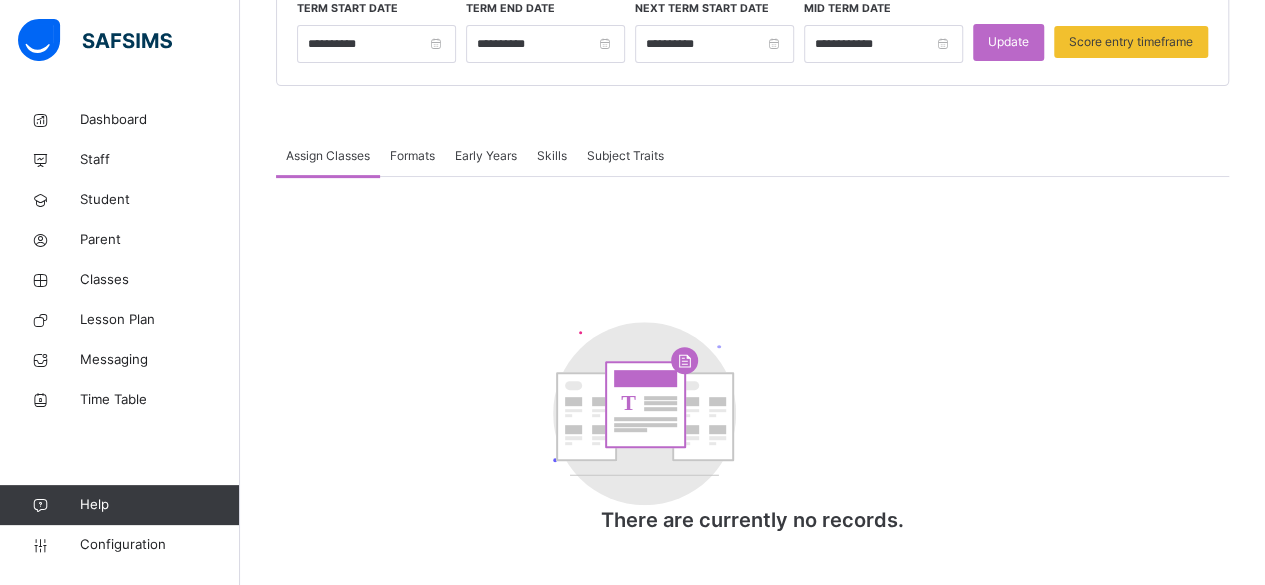 scroll, scrollTop: 290, scrollLeft: 0, axis: vertical 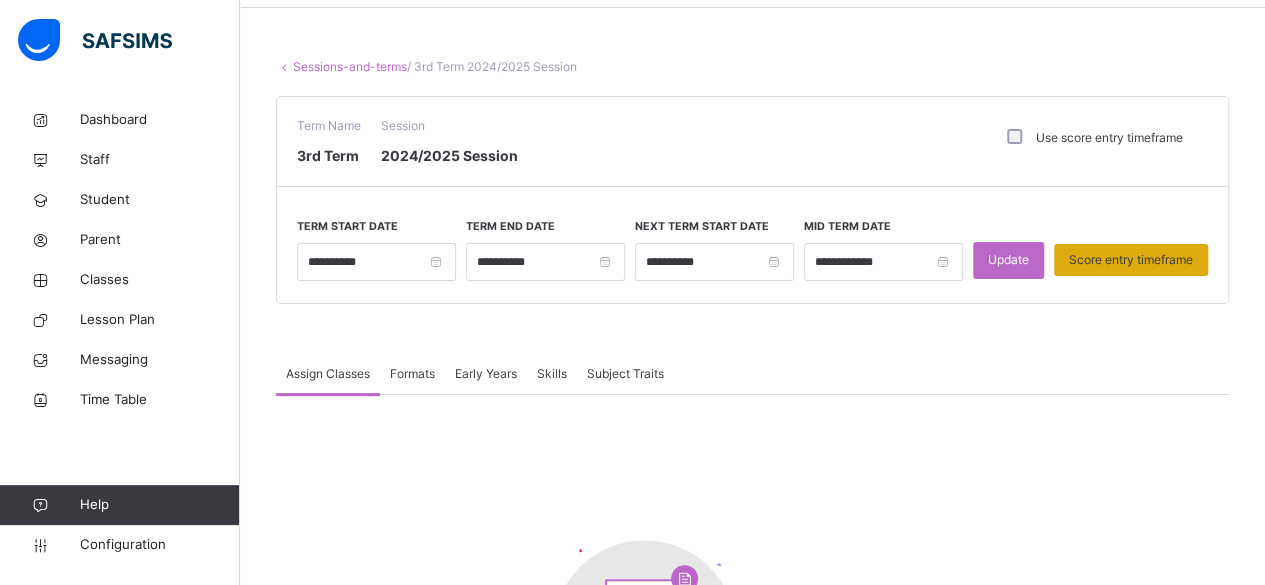 click on "Score entry timeframe" at bounding box center (1131, 260) 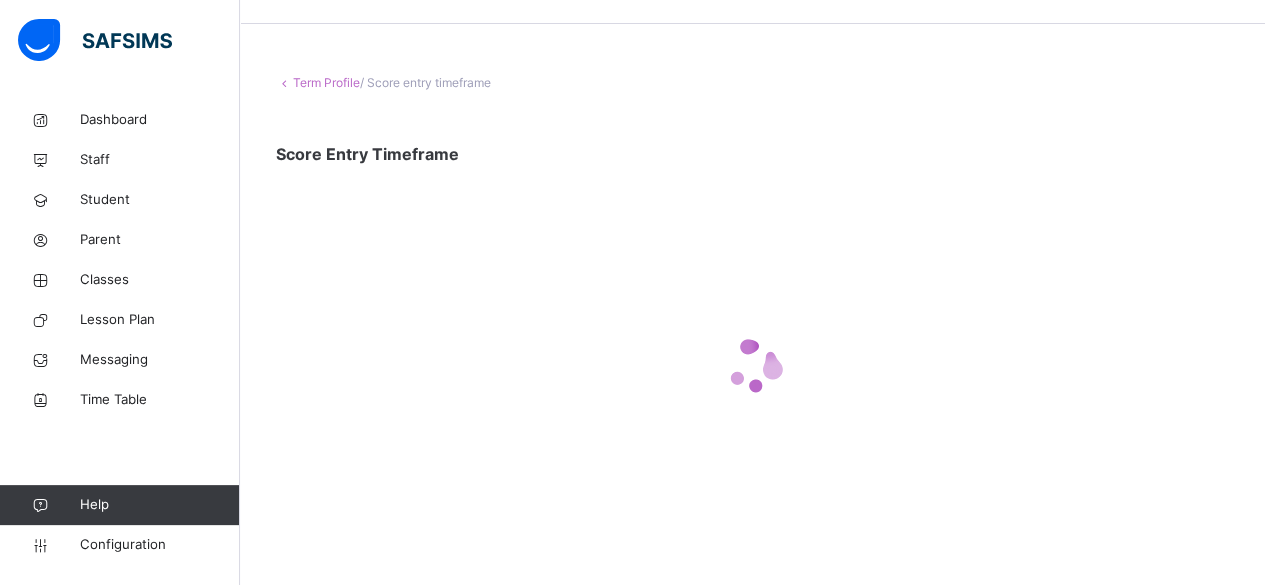 scroll, scrollTop: 0, scrollLeft: 0, axis: both 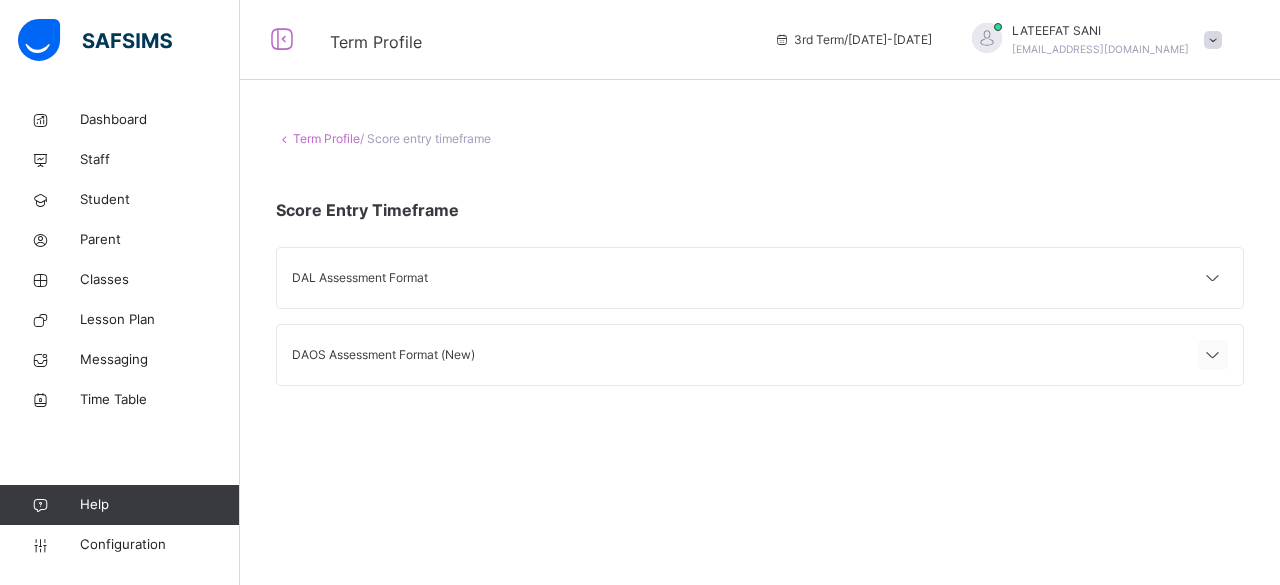 click at bounding box center (1213, 356) 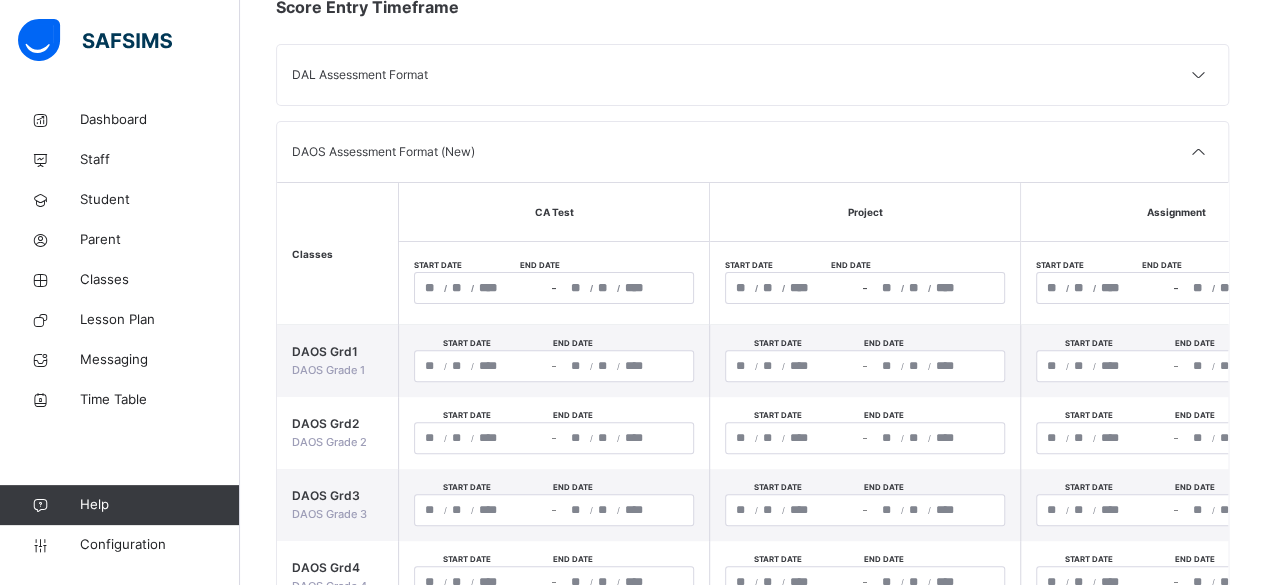 scroll, scrollTop: 204, scrollLeft: 0, axis: vertical 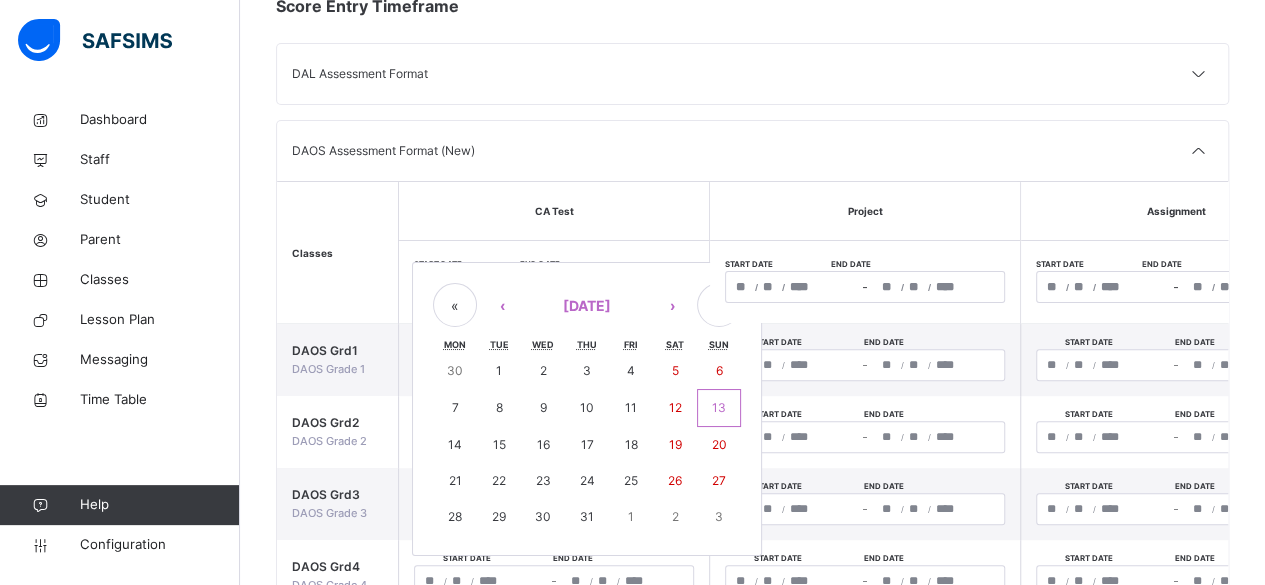 click on "/ / – / / « ‹ [DATE] › » Mon Tue Wed Thu Fri Sat Sun 30 1 2 3 4 5 6 7 8 9 10 11 12 13 14 15 16 17 18 19 20 21 22 23 24 25 26 27 28 29 30 31 1 2 3" at bounding box center [554, 287] 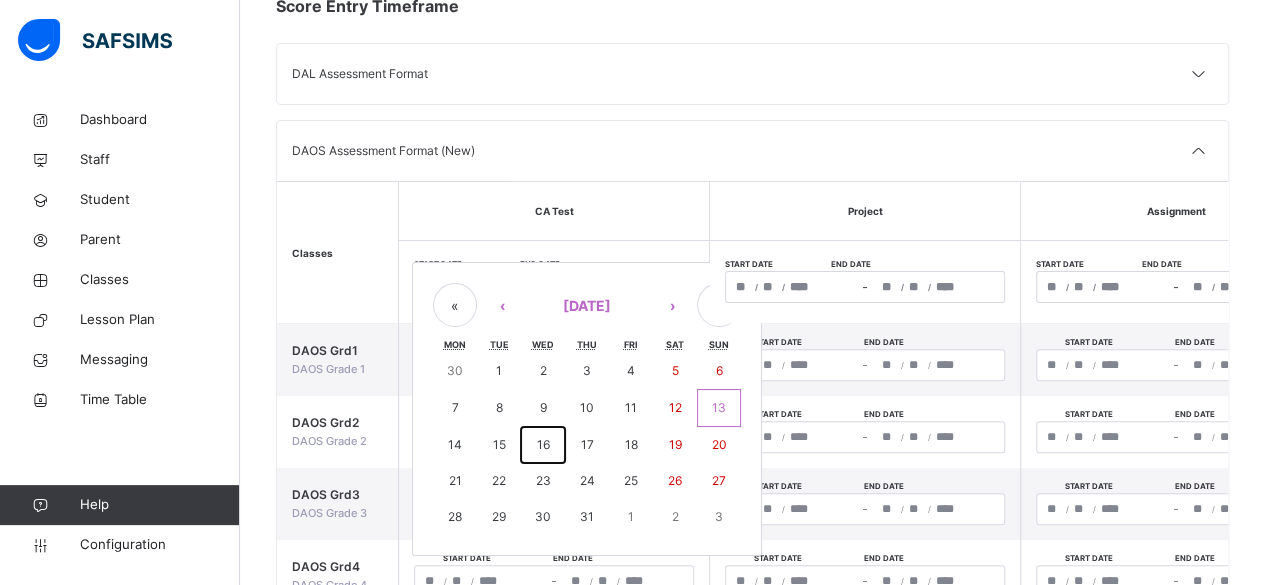 click on "16" at bounding box center [542, 444] 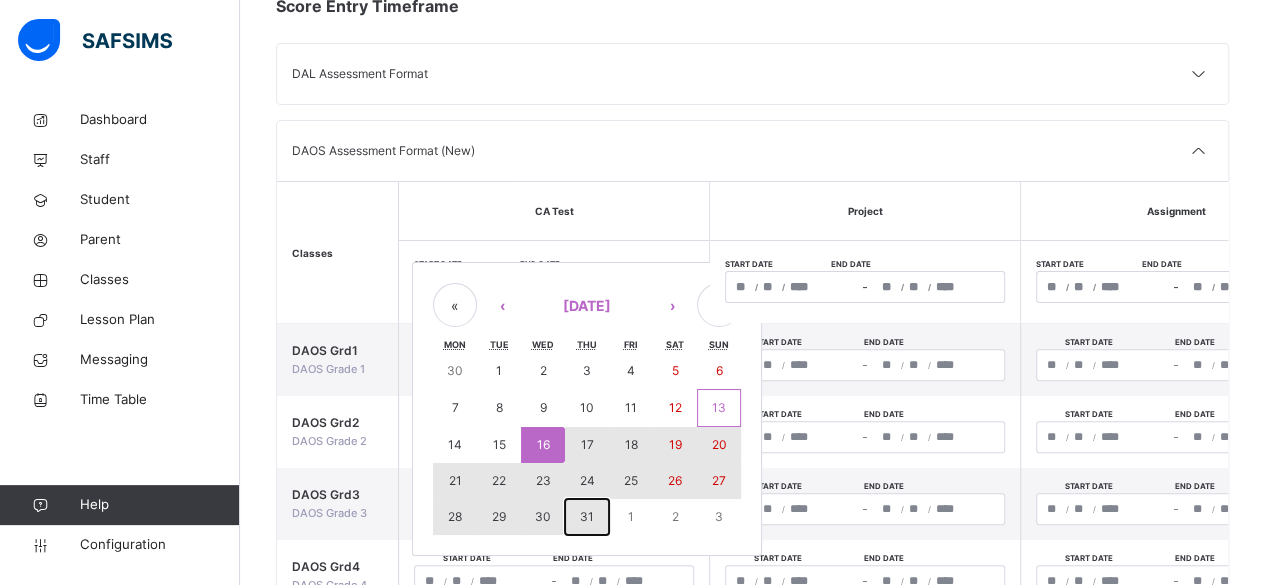 click on "31" at bounding box center [587, 517] 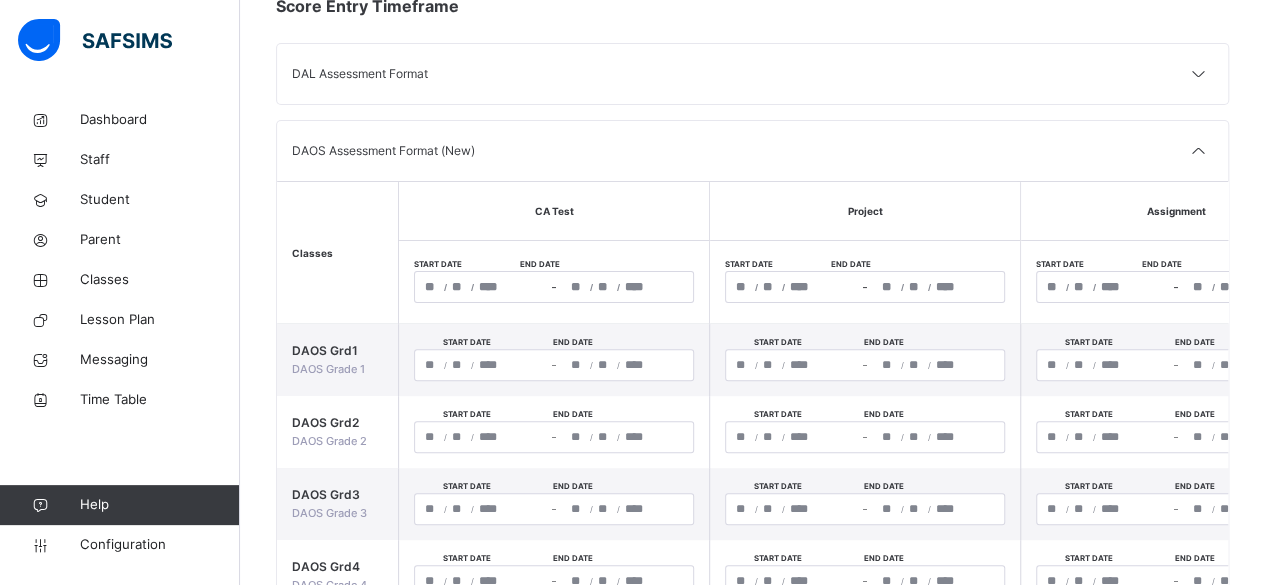 click on "/ / – / /" at bounding box center [865, 287] 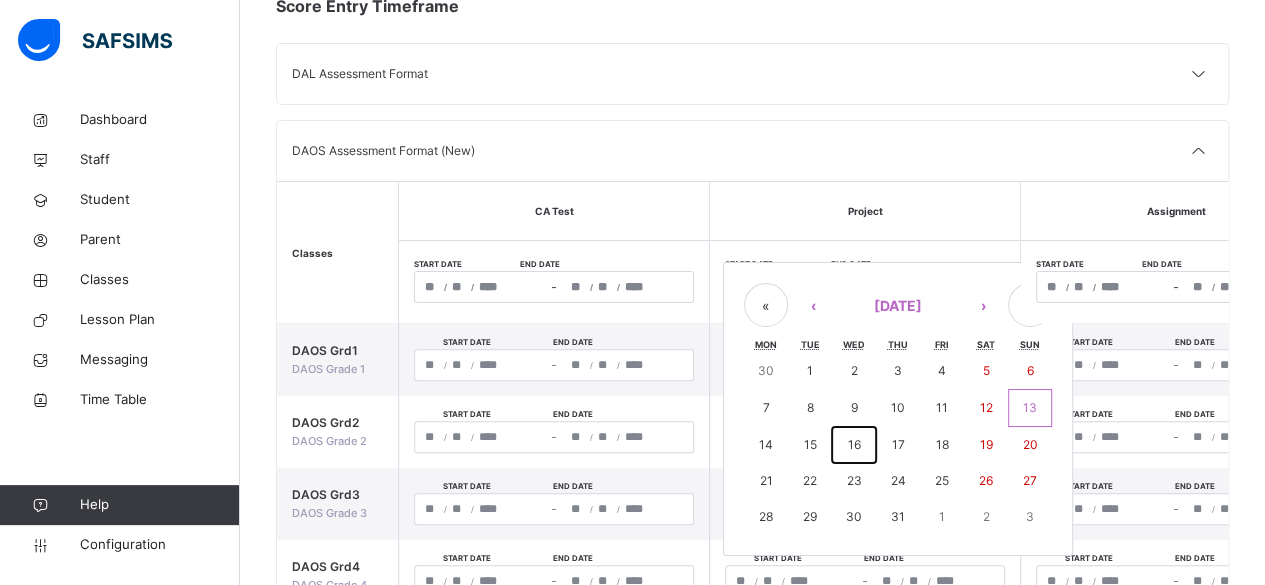 click on "16" at bounding box center (854, 445) 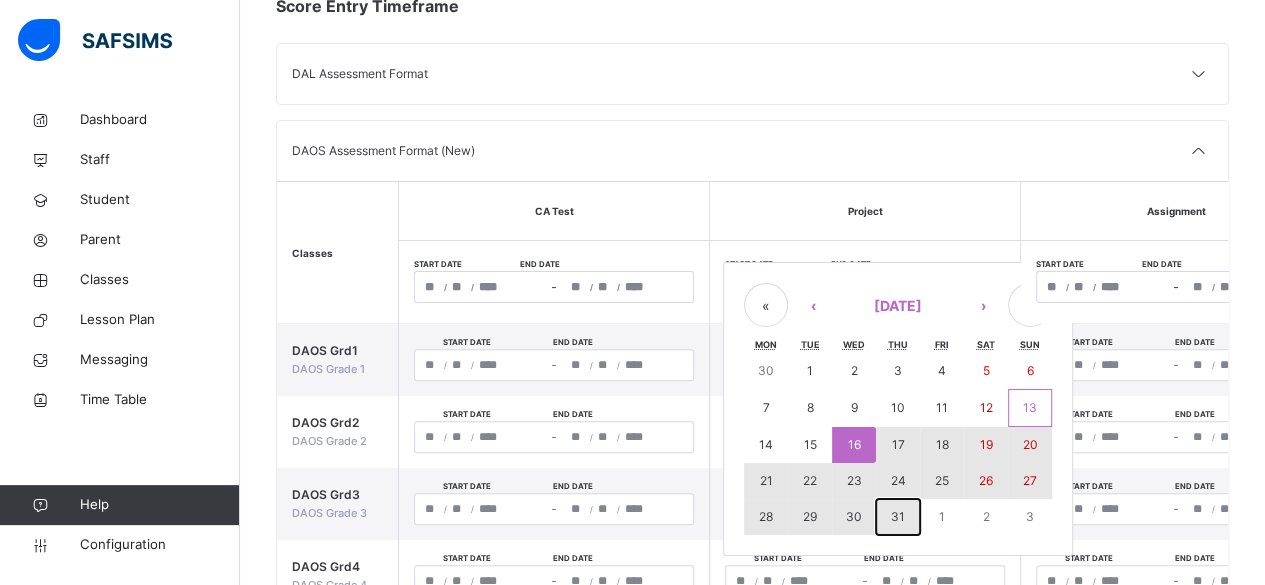 click on "31" at bounding box center [898, 517] 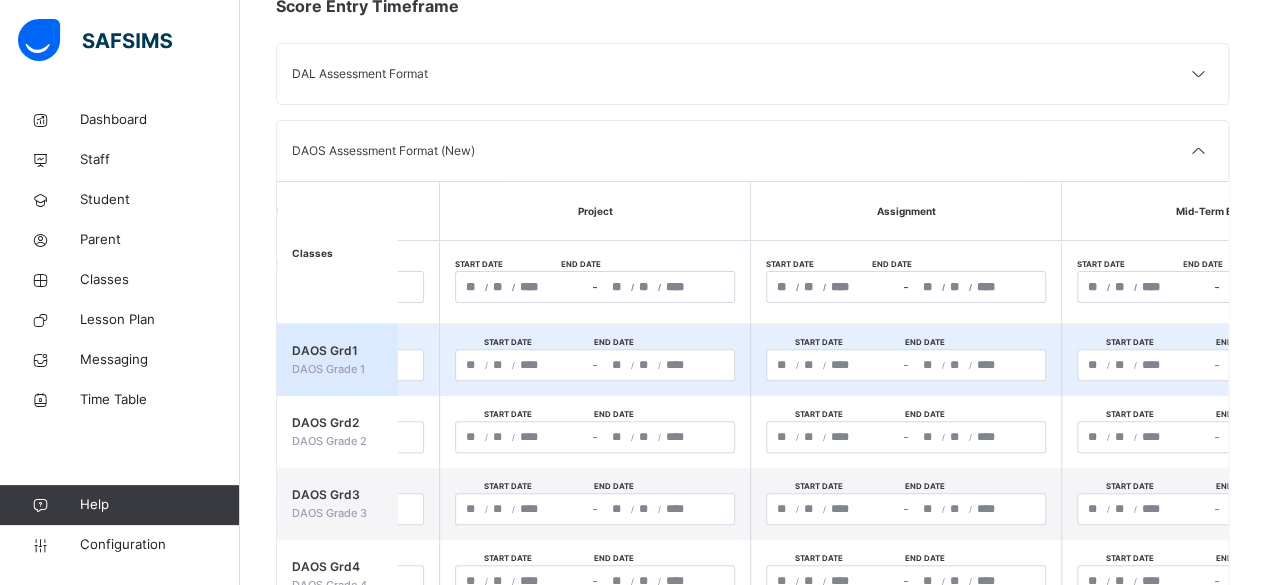 scroll, scrollTop: 0, scrollLeft: 271, axis: horizontal 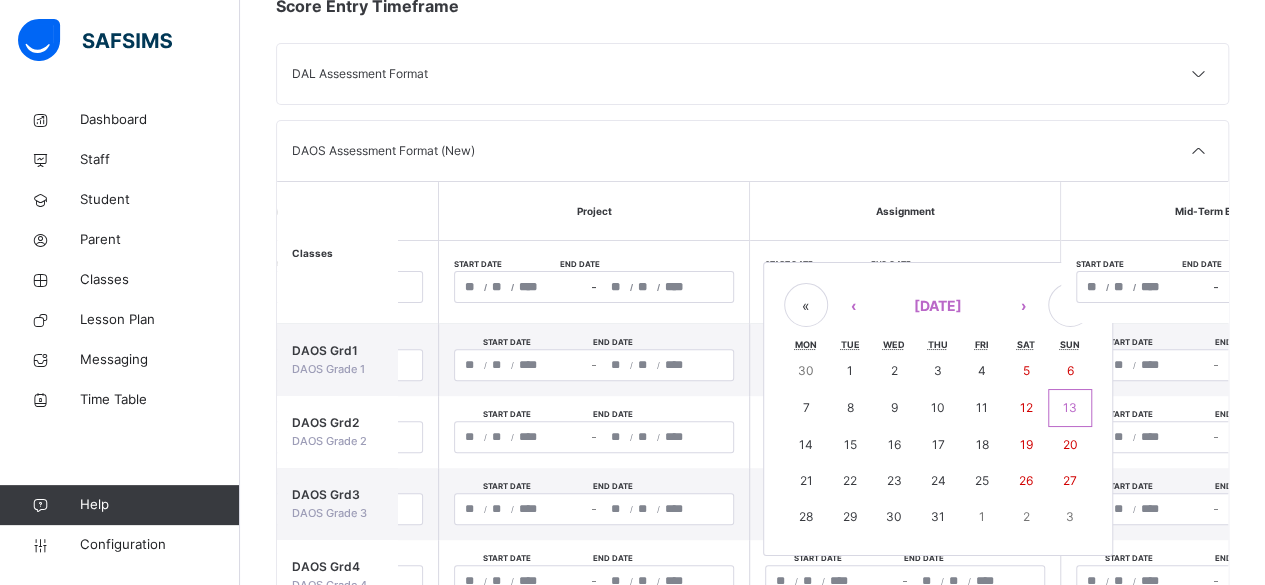 click on "/ / – / / « ‹ [DATE] › » Mon Tue Wed Thu Fri Sat Sun 30 1 2 3 4 5 6 7 8 9 10 11 12 13 14 15 16 17 18 19 20 21 22 23 24 25 26 27 28 29 30 31 1 2 3" at bounding box center (905, 287) 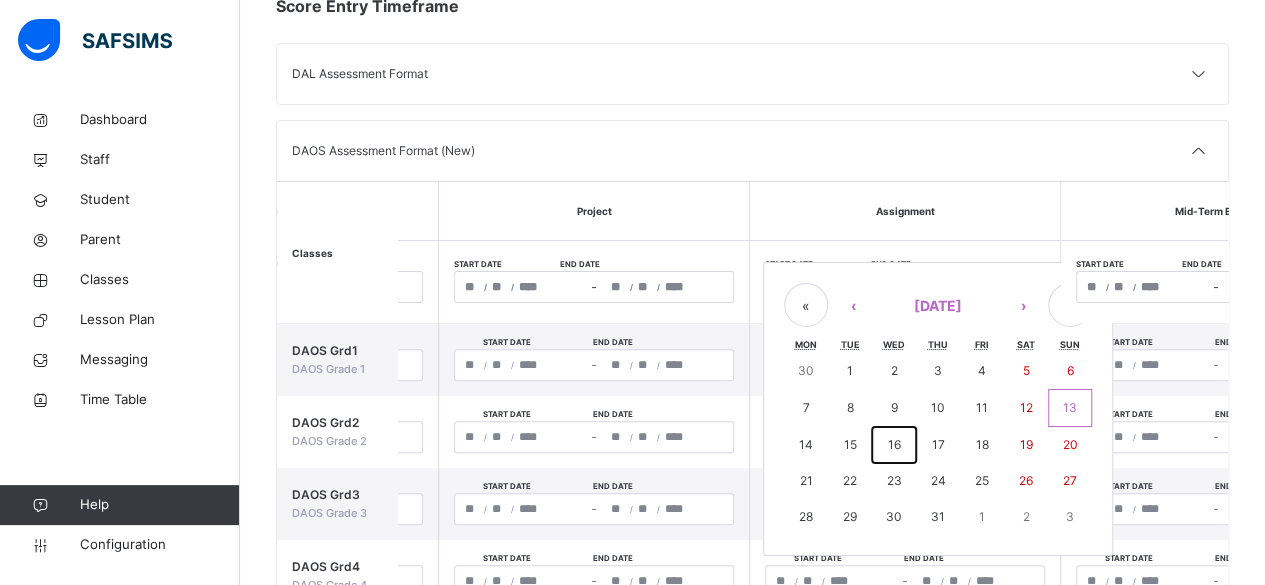 click on "16" at bounding box center (894, 445) 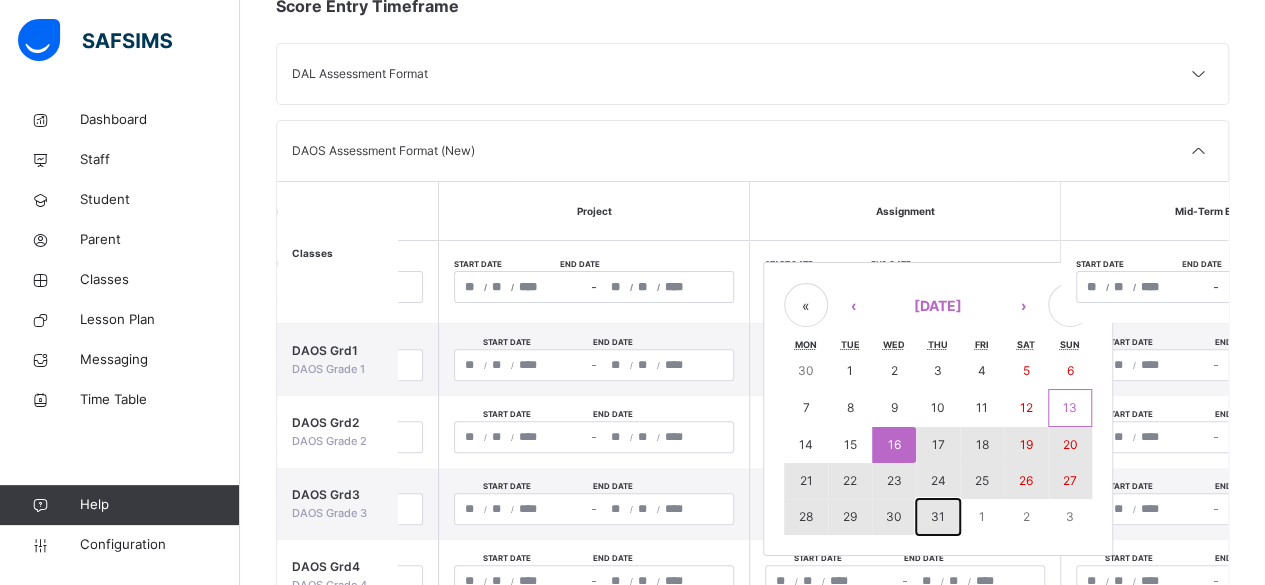 click on "31" at bounding box center (938, 516) 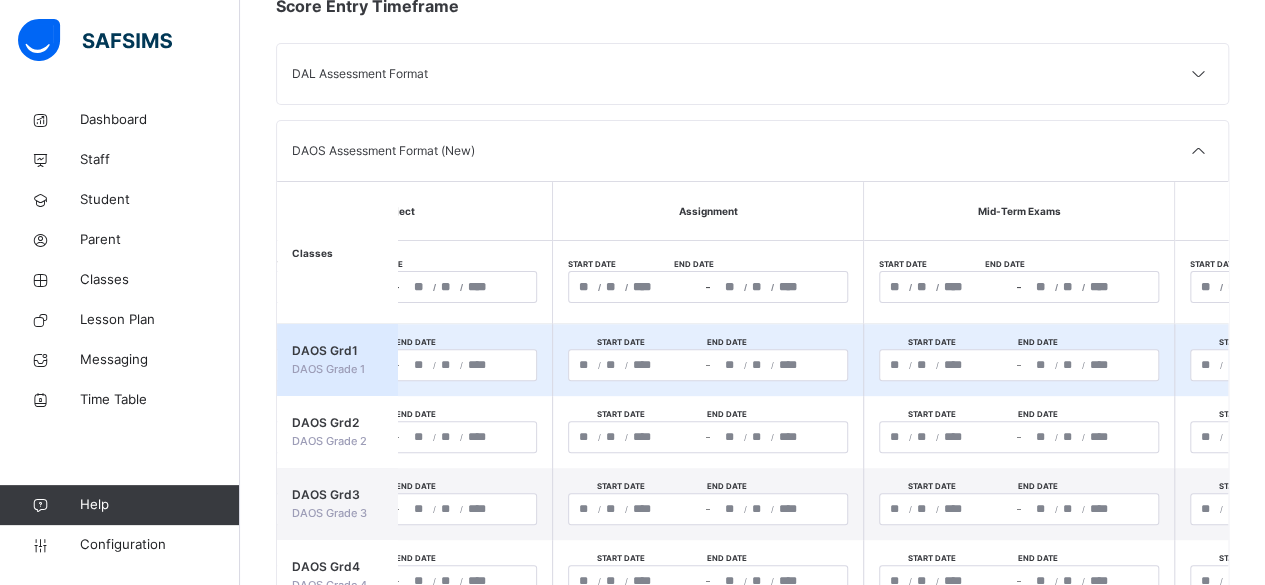 scroll, scrollTop: 0, scrollLeft: 488, axis: horizontal 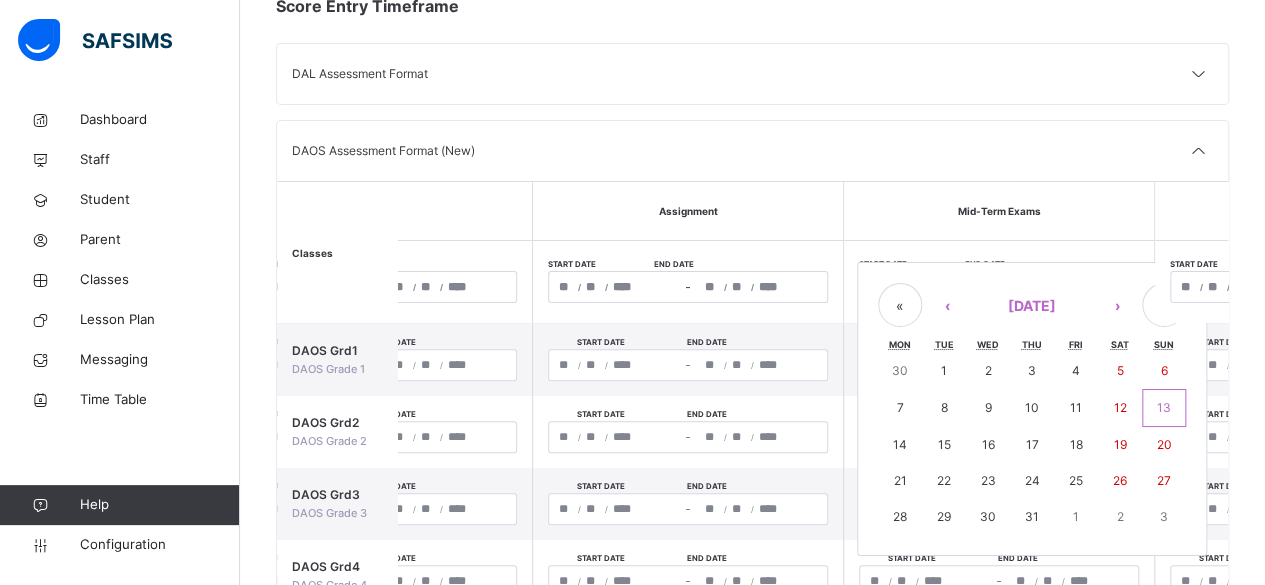 click on "/ / – / / « ‹ [DATE] › » Mon Tue Wed Thu Fri Sat Sun 30 1 2 3 4 5 6 7 8 9 10 11 12 13 14 15 16 17 18 19 20 21 22 23 24 25 26 27 28 29 30 31 1 2 3" at bounding box center [999, 287] 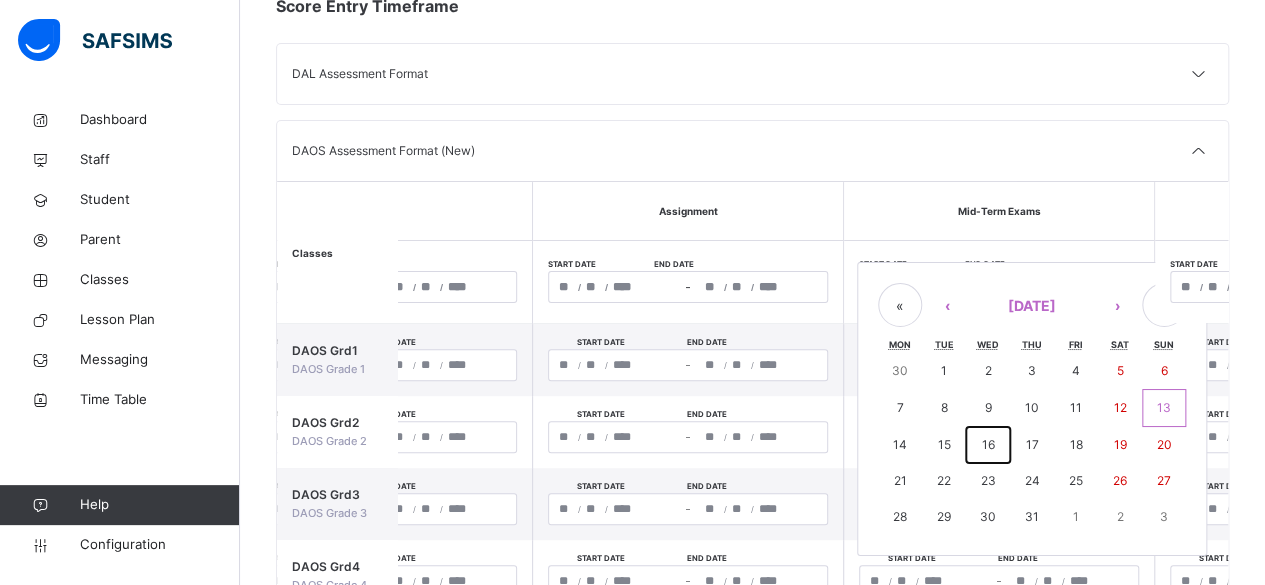 click on "16" at bounding box center (987, 444) 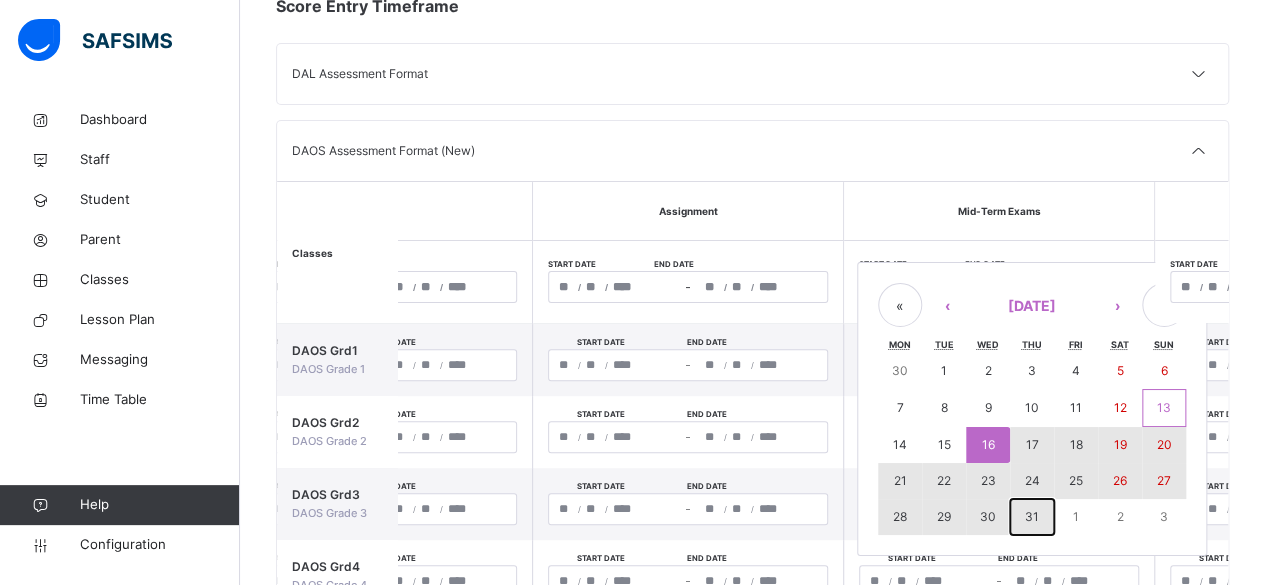 click on "31" at bounding box center (1032, 517) 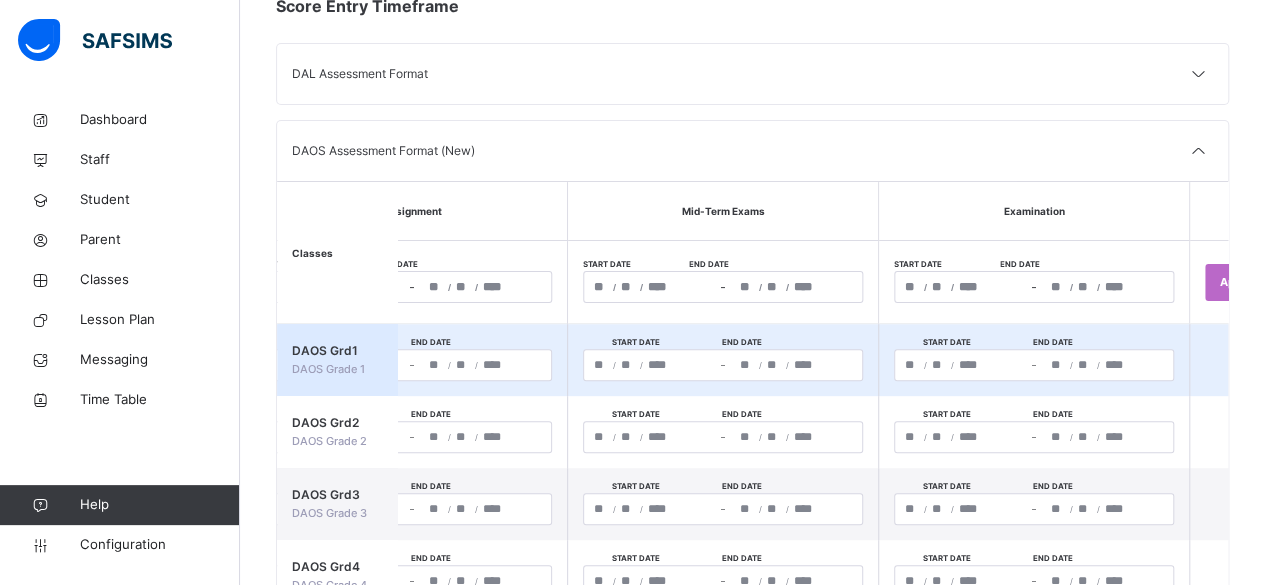 scroll, scrollTop: 0, scrollLeft: 774, axis: horizontal 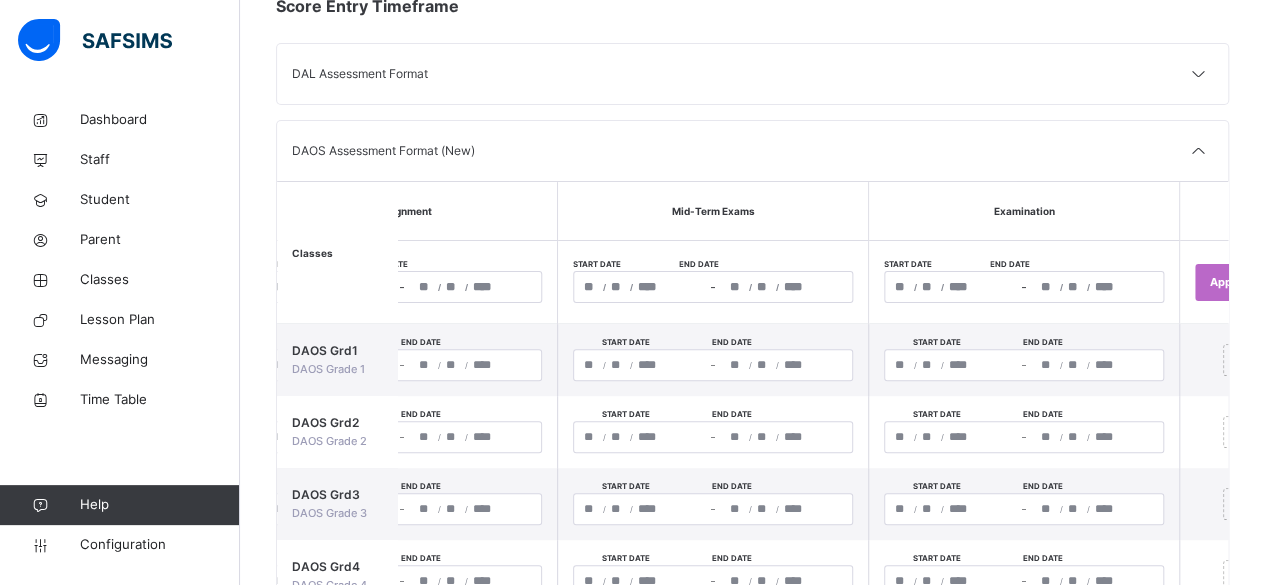 click on "/ / – / /" at bounding box center (1024, 287) 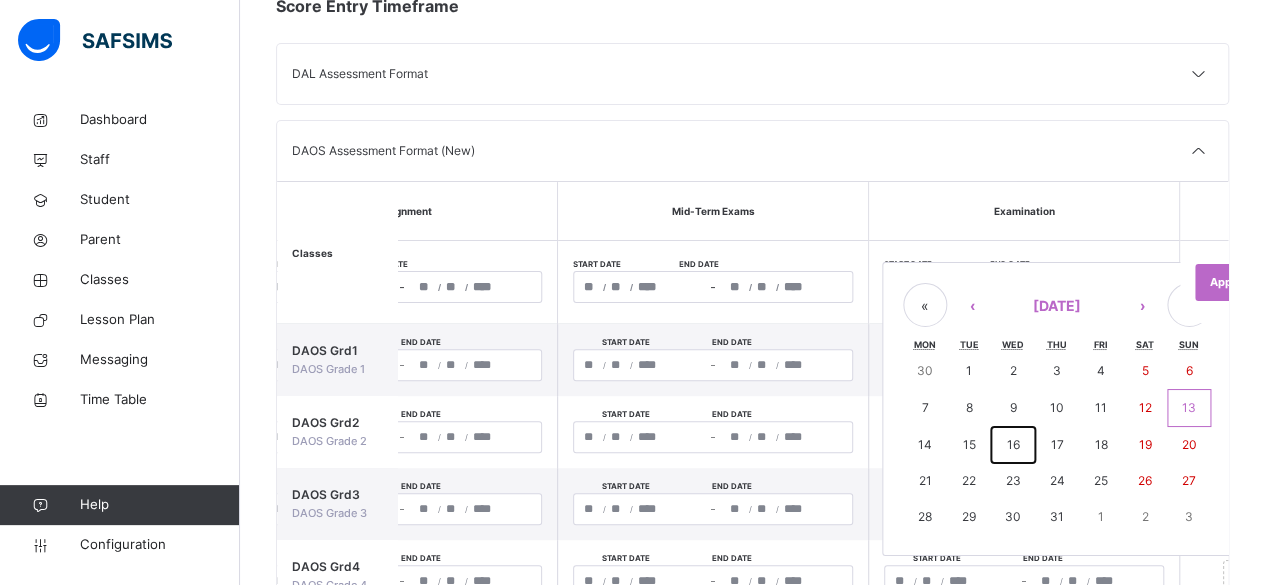 click on "16" at bounding box center [1012, 444] 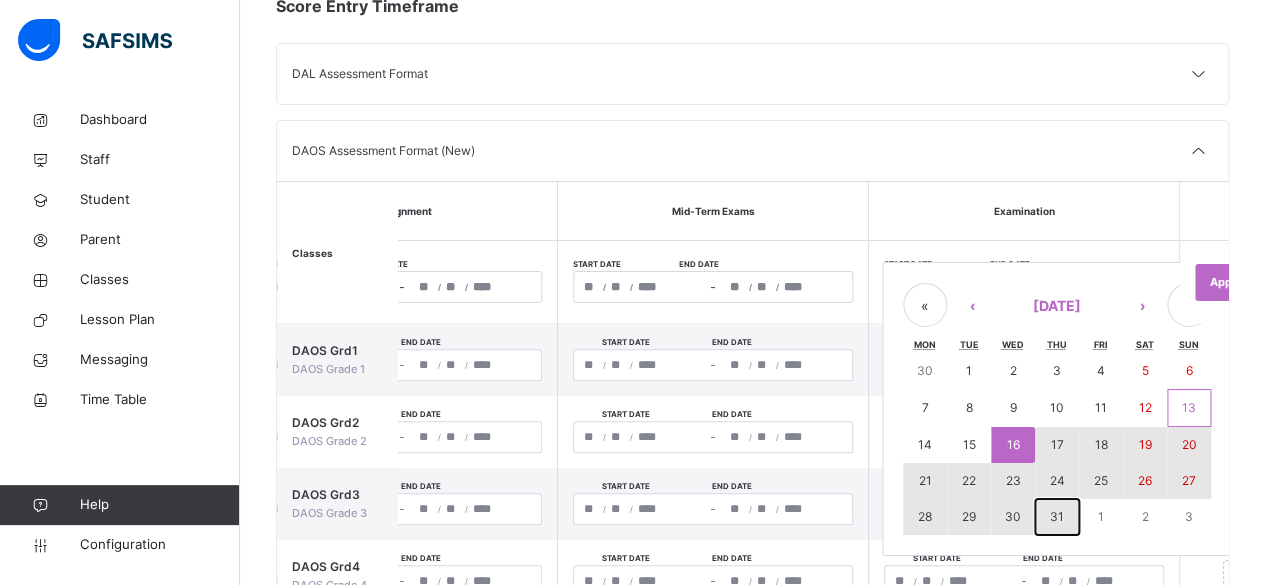 click on "31" at bounding box center (1057, 517) 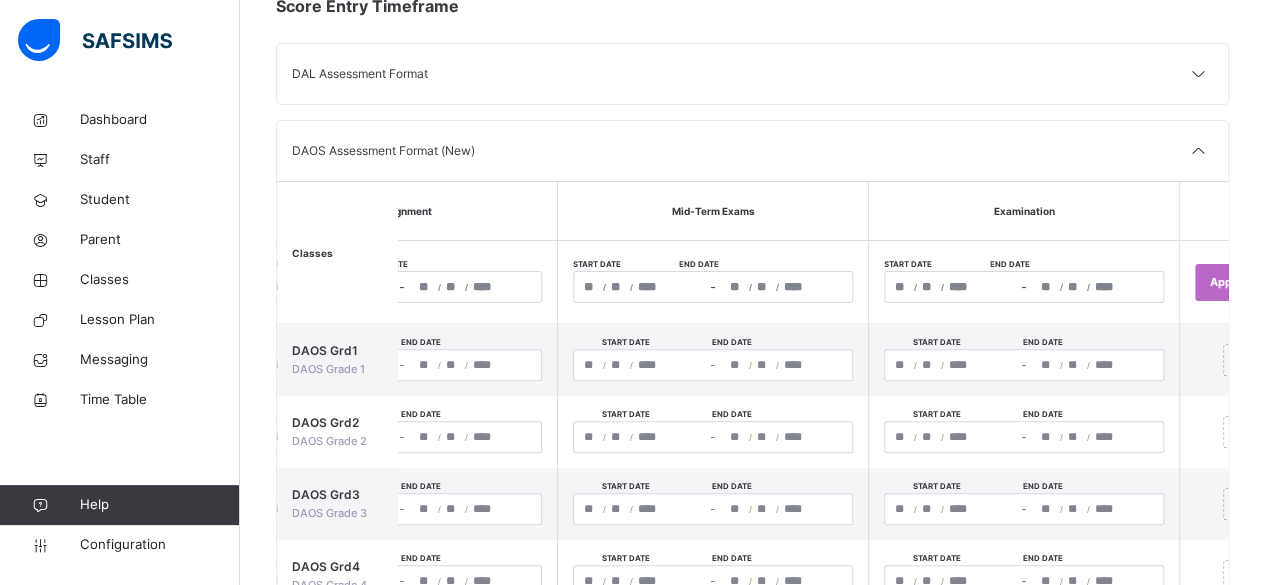 scroll, scrollTop: 0, scrollLeft: 826, axis: horizontal 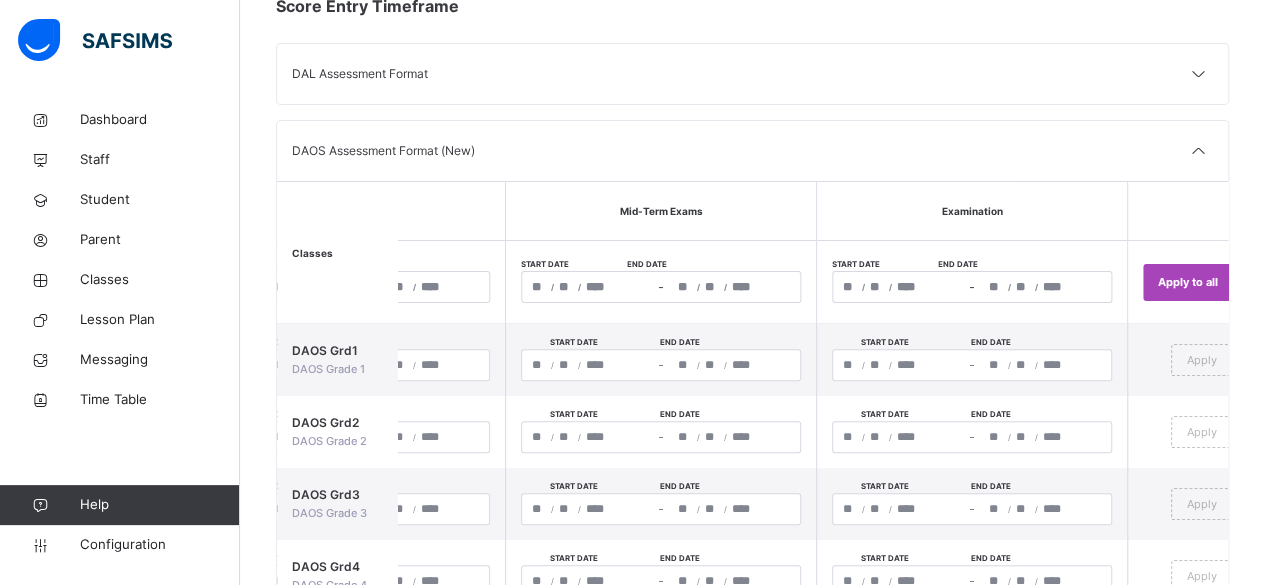 click on "Apply to all" at bounding box center (1188, 282) 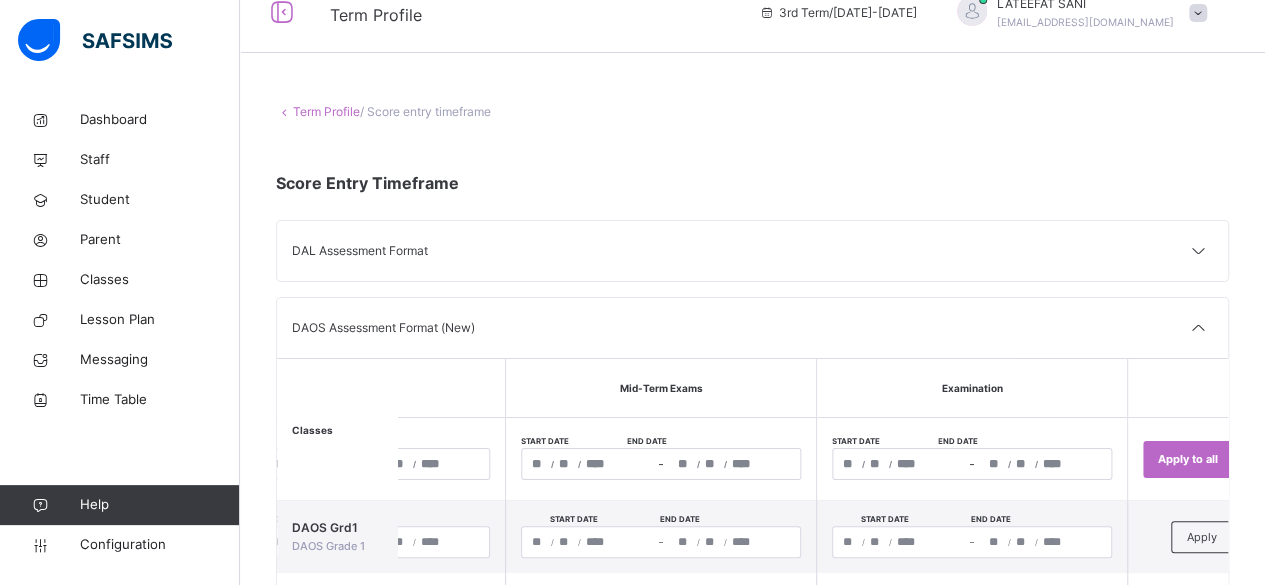 scroll, scrollTop: 26, scrollLeft: 0, axis: vertical 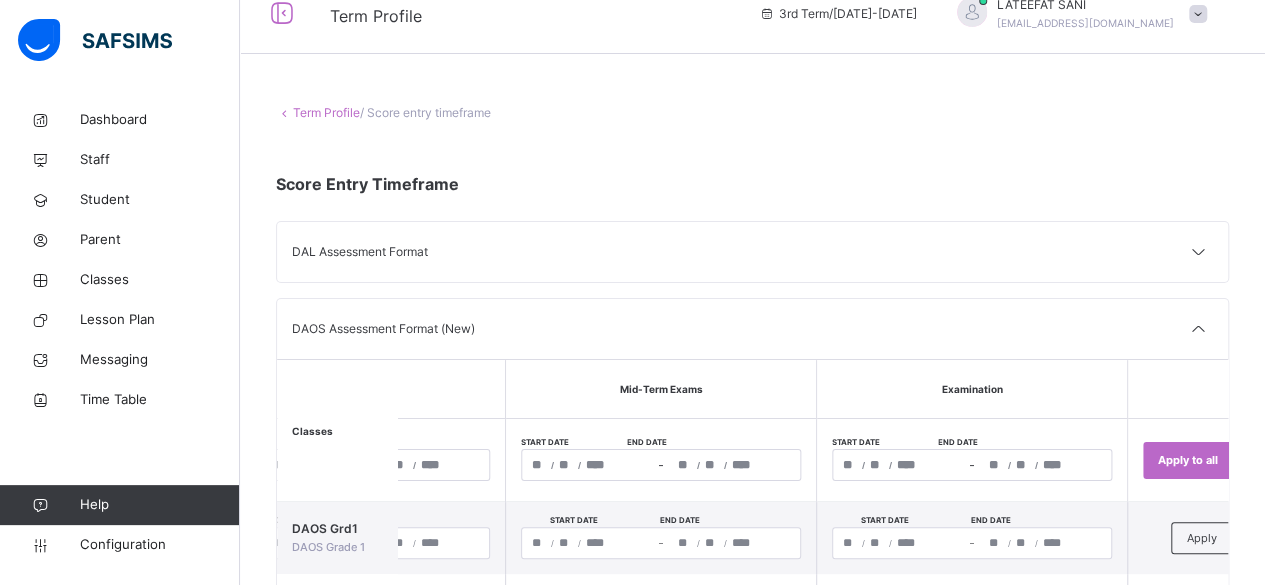click on "DAL Assessment Format" at bounding box center [752, 252] 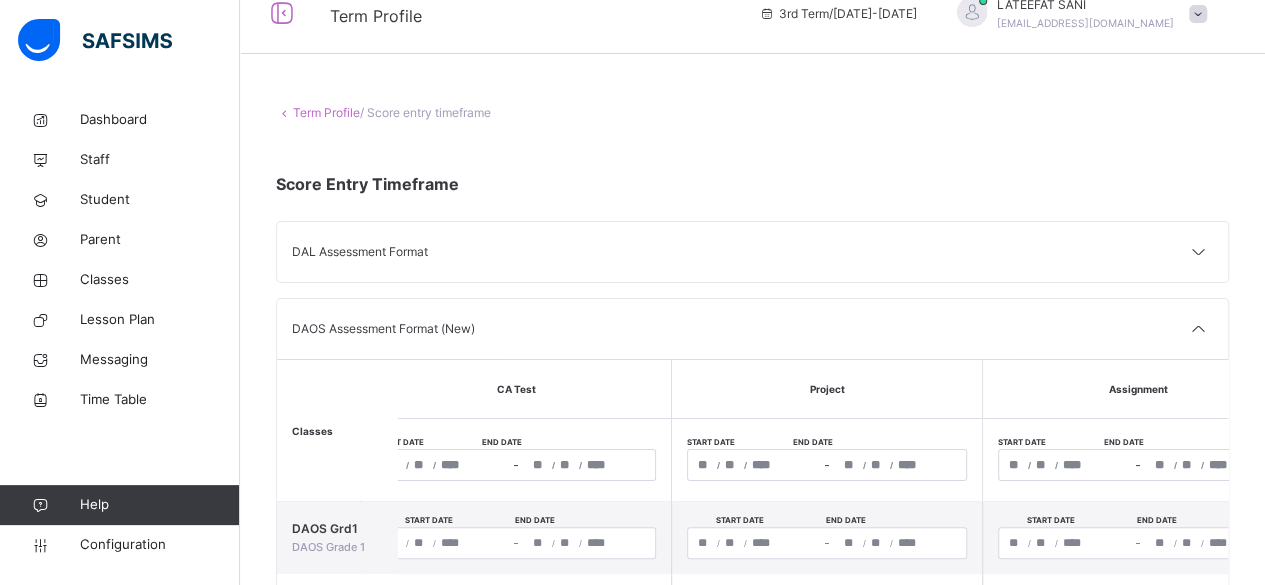 scroll, scrollTop: 0, scrollLeft: 0, axis: both 